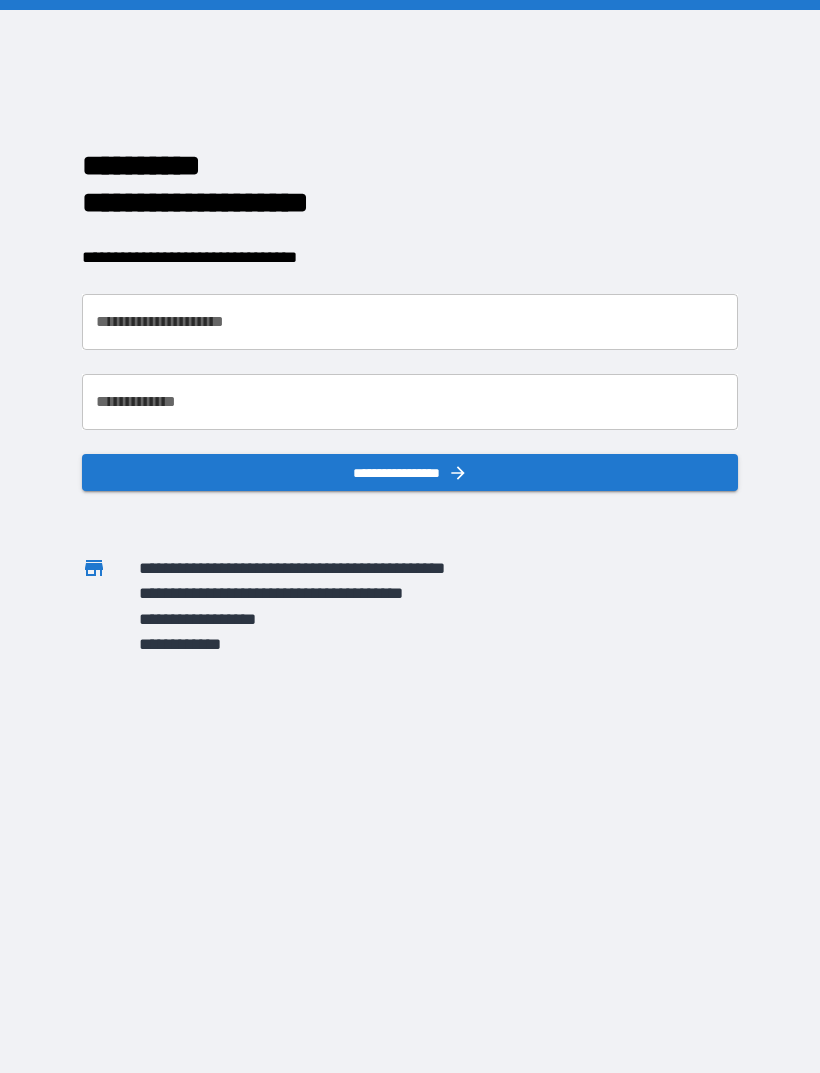 scroll, scrollTop: 0, scrollLeft: 0, axis: both 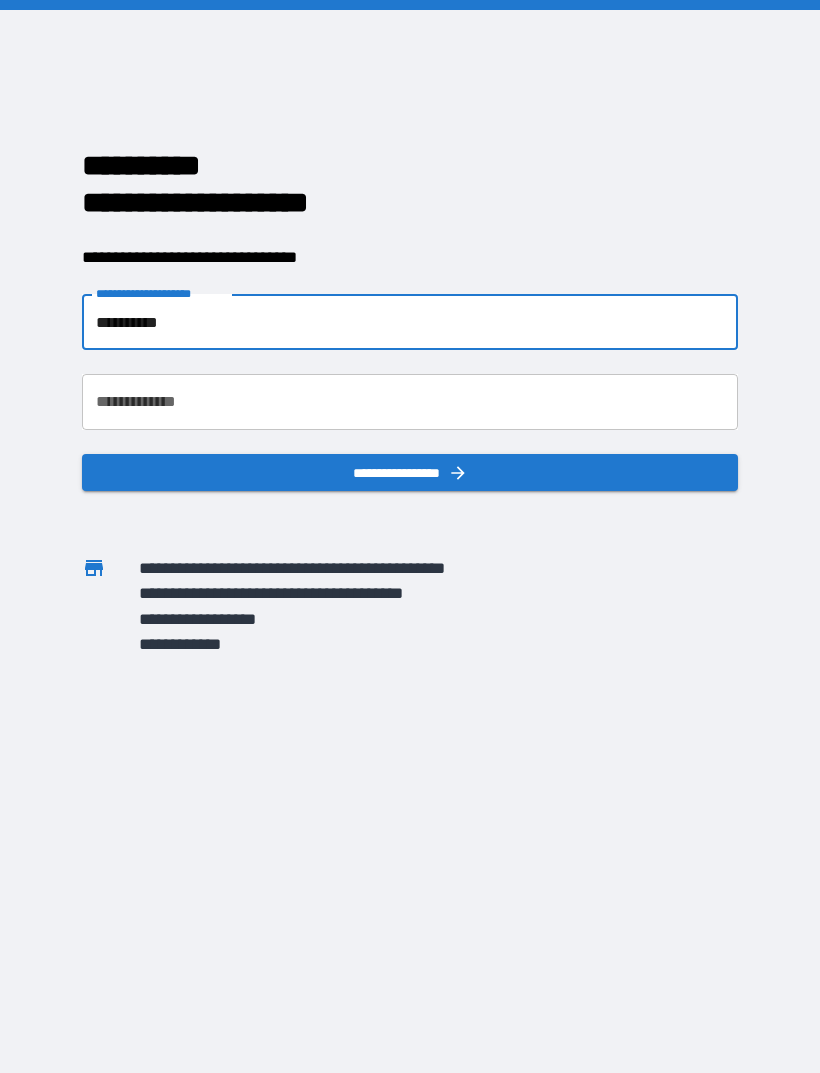 type on "**********" 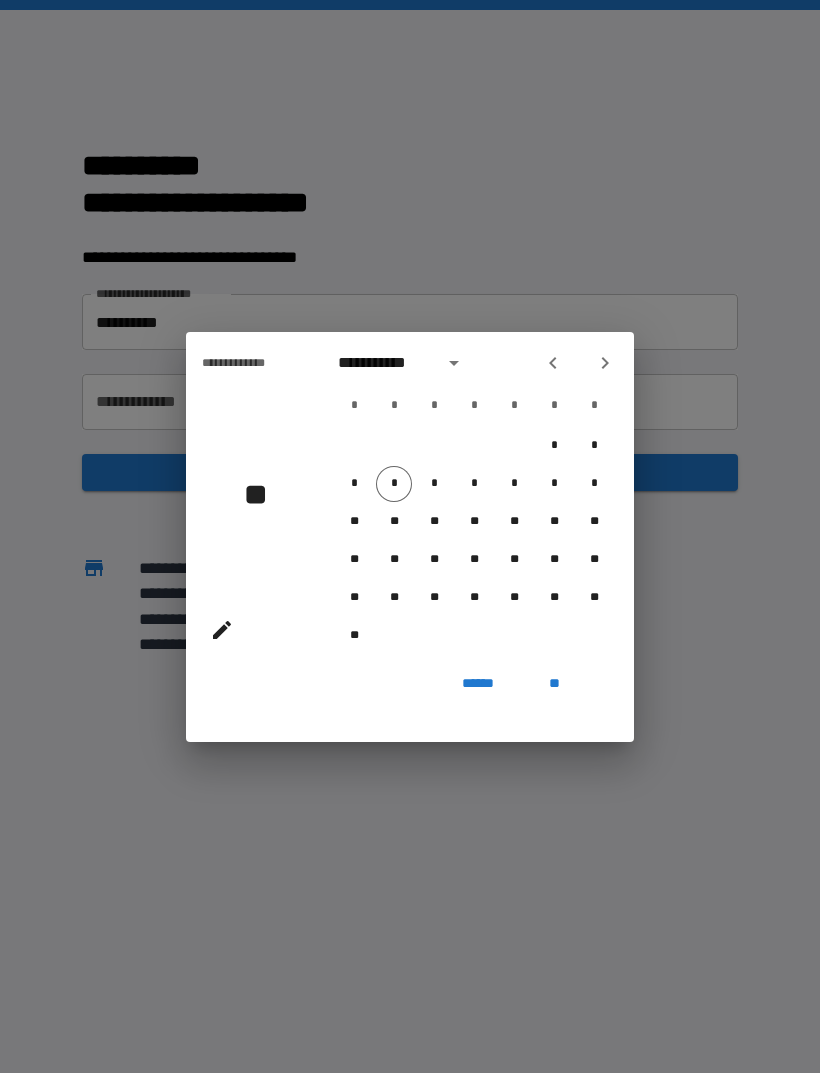 click on "**********" at bounding box center [384, 363] 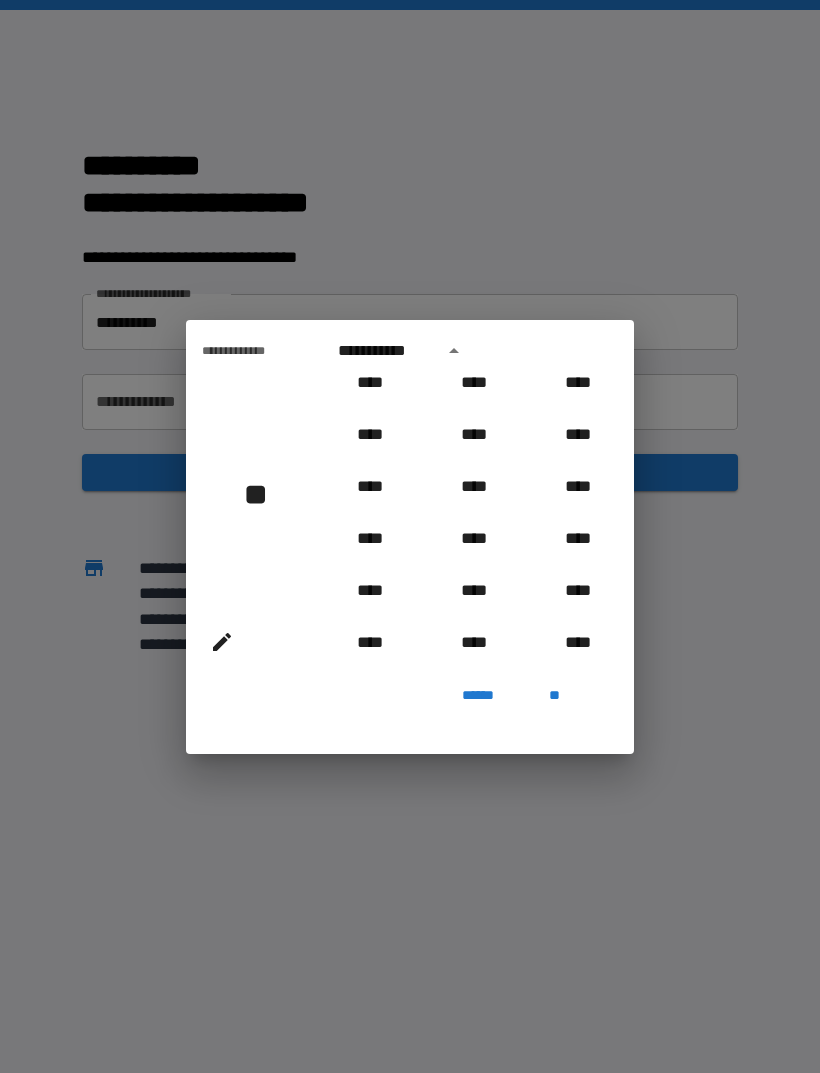 scroll, scrollTop: 1412, scrollLeft: 0, axis: vertical 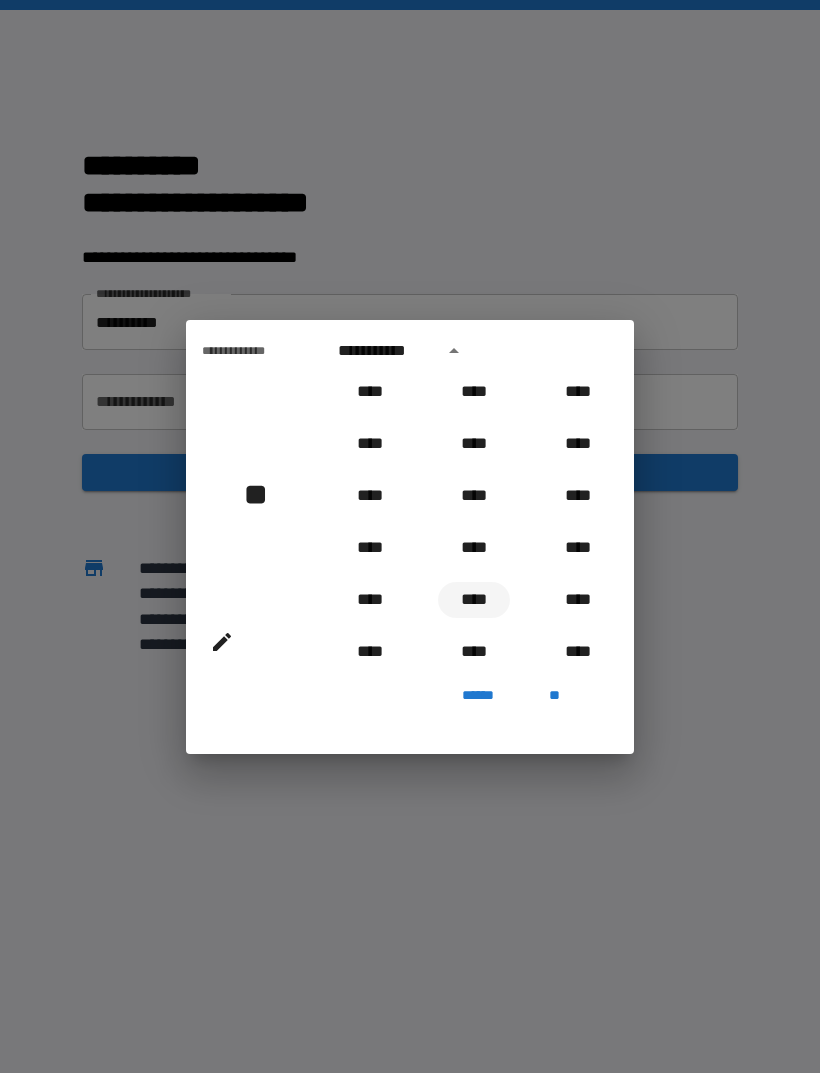 click on "****" at bounding box center [474, 600] 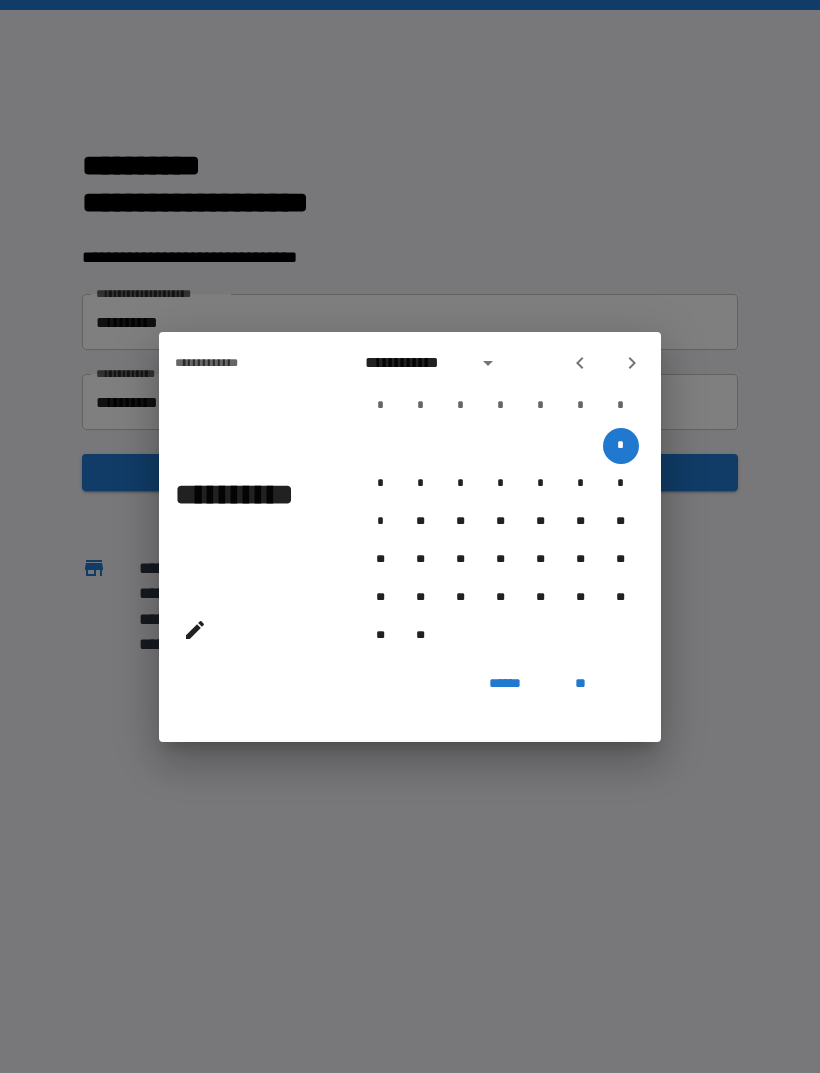 click at bounding box center (488, 363) 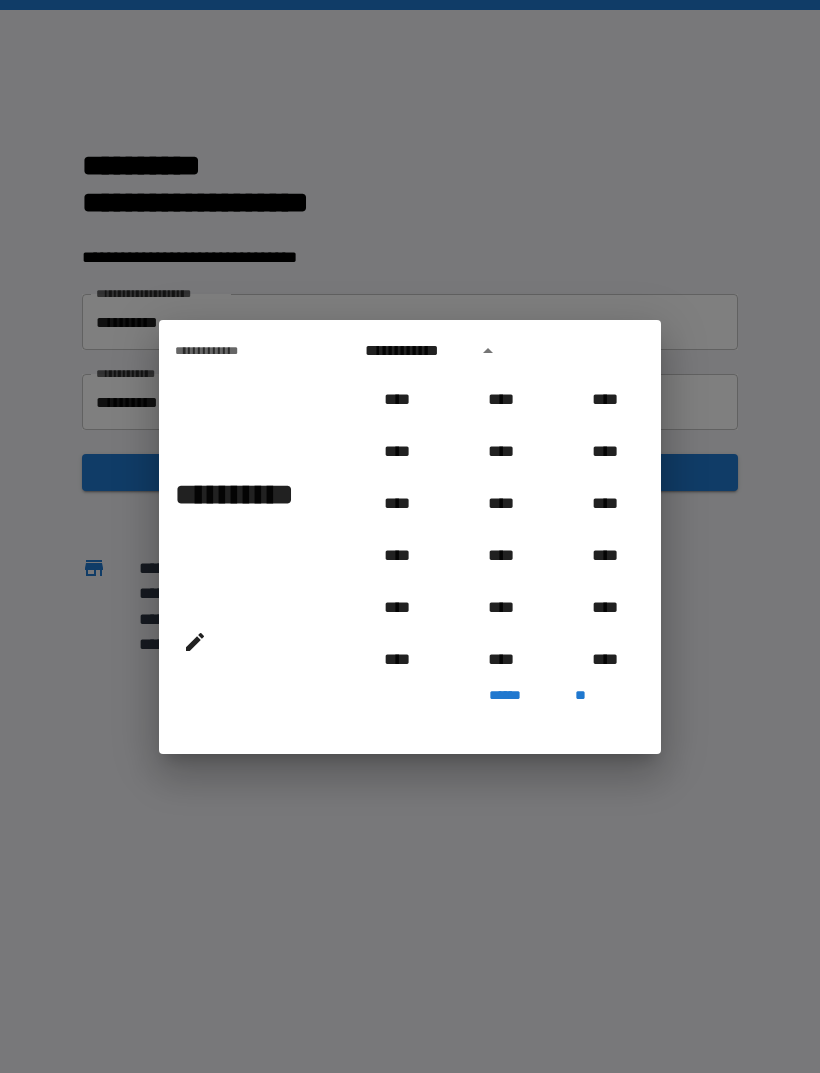 scroll, scrollTop: 1486, scrollLeft: 0, axis: vertical 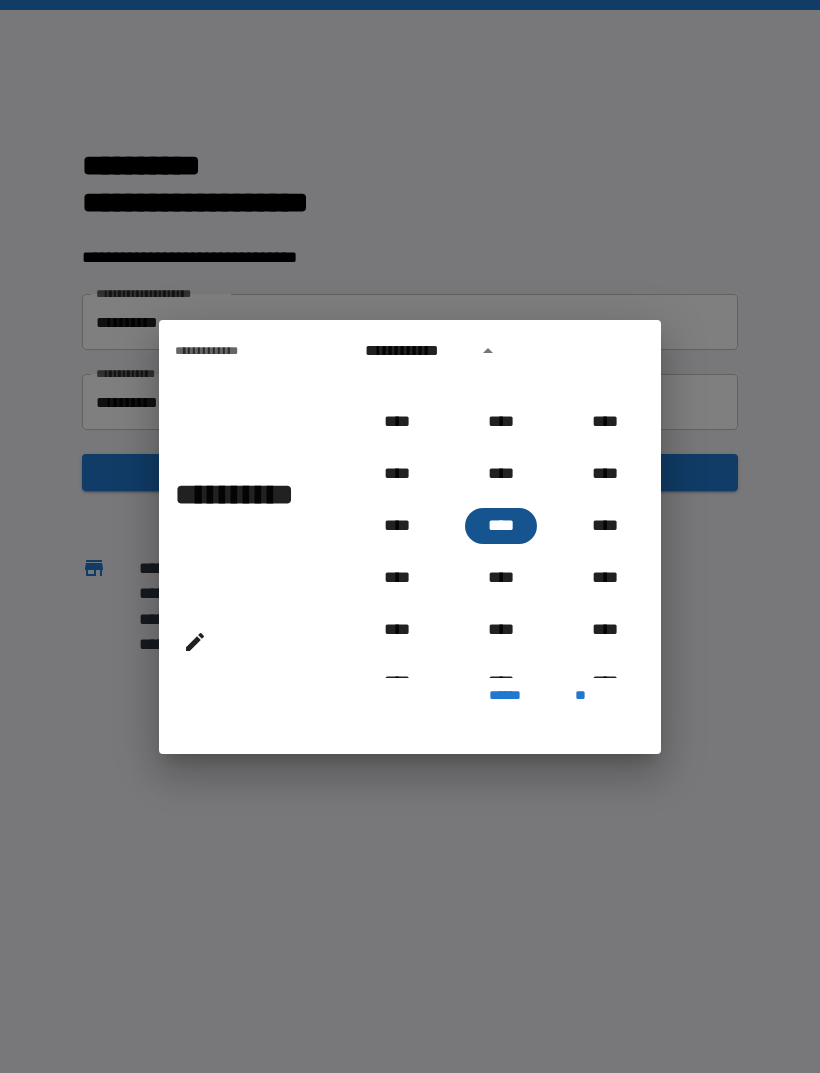 click on "****" at bounding box center [501, 526] 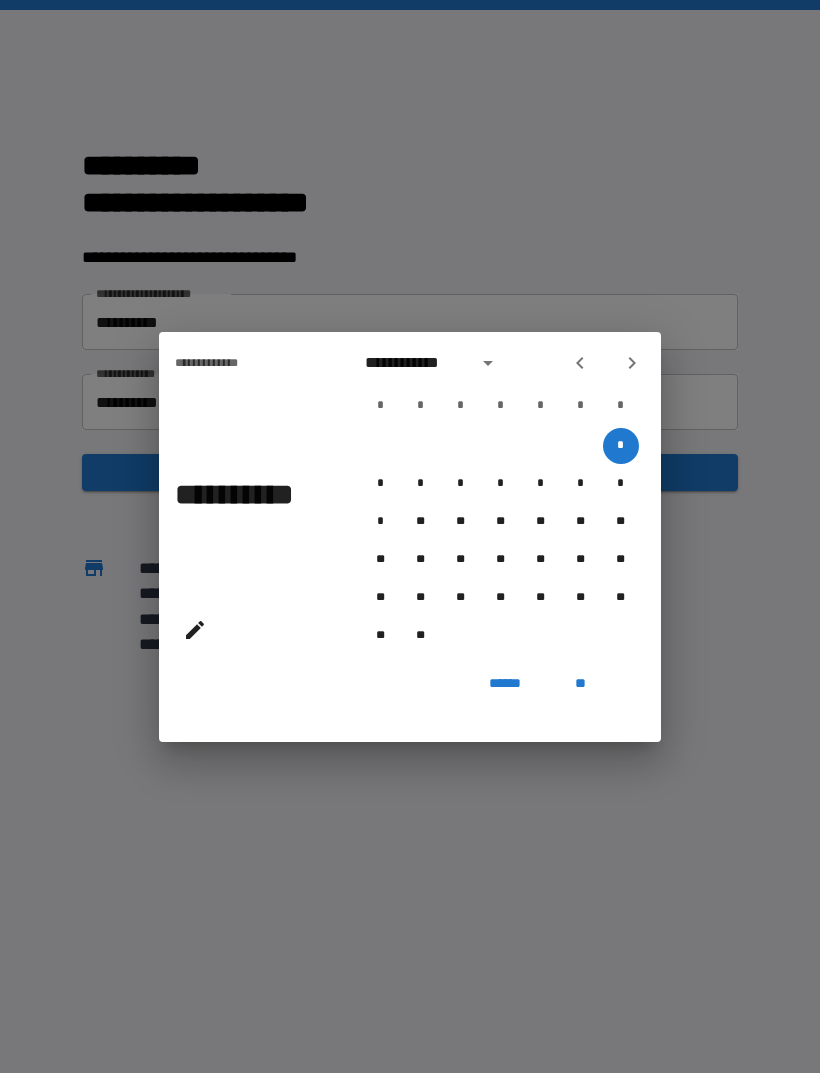 click 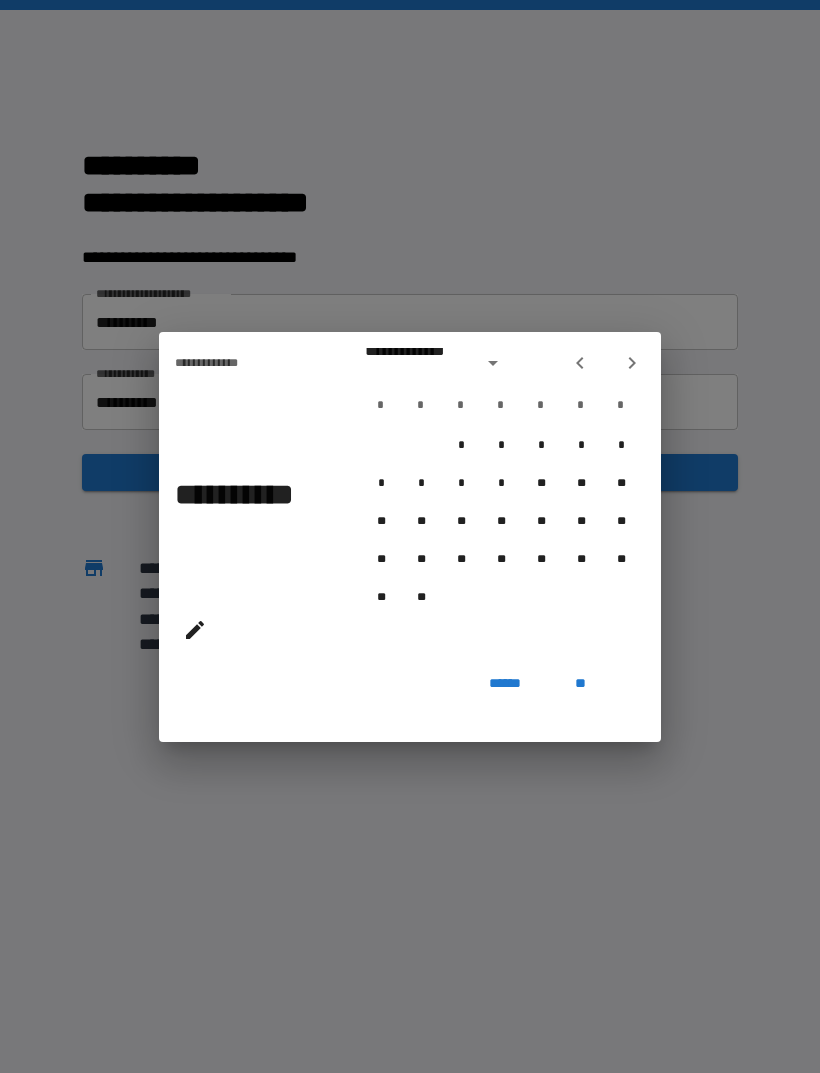 click 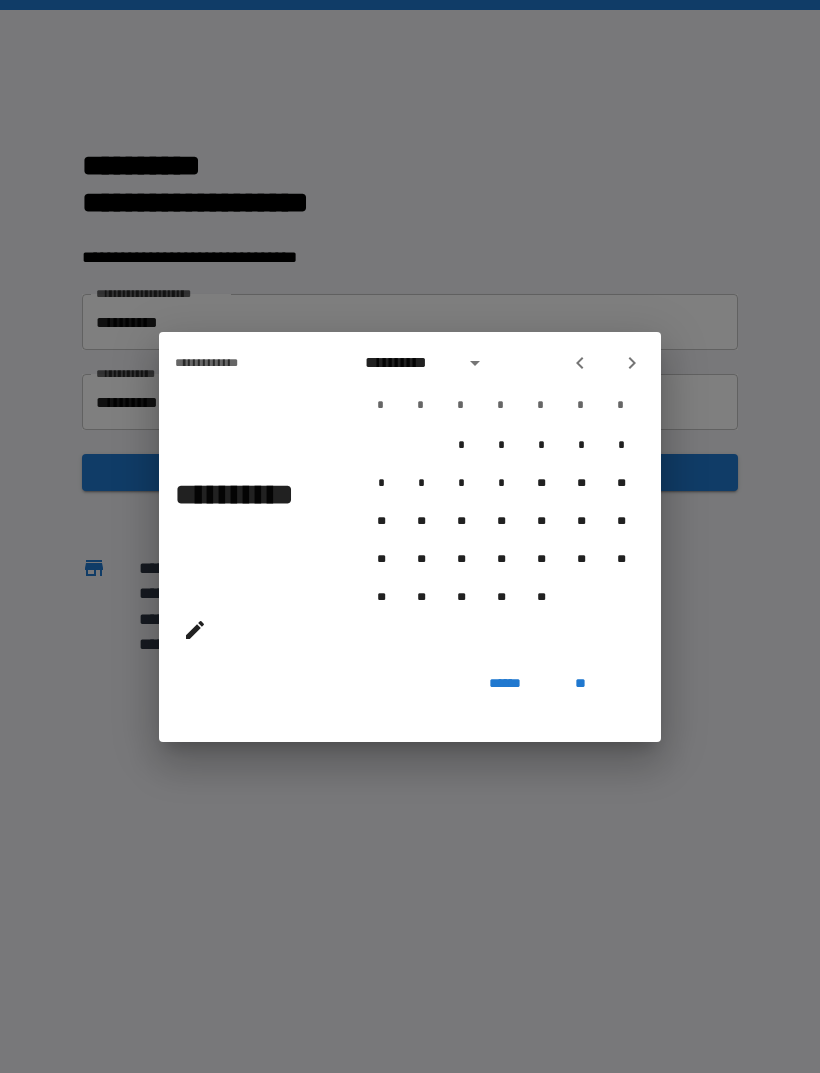 click 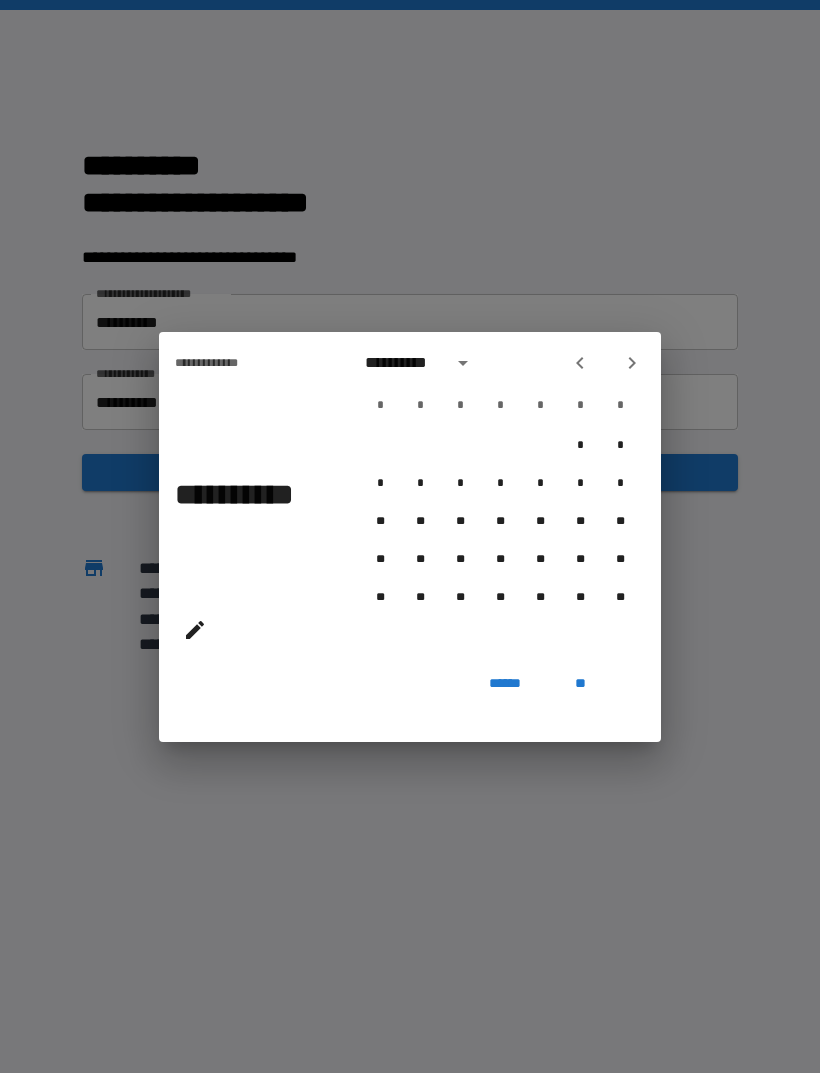 click 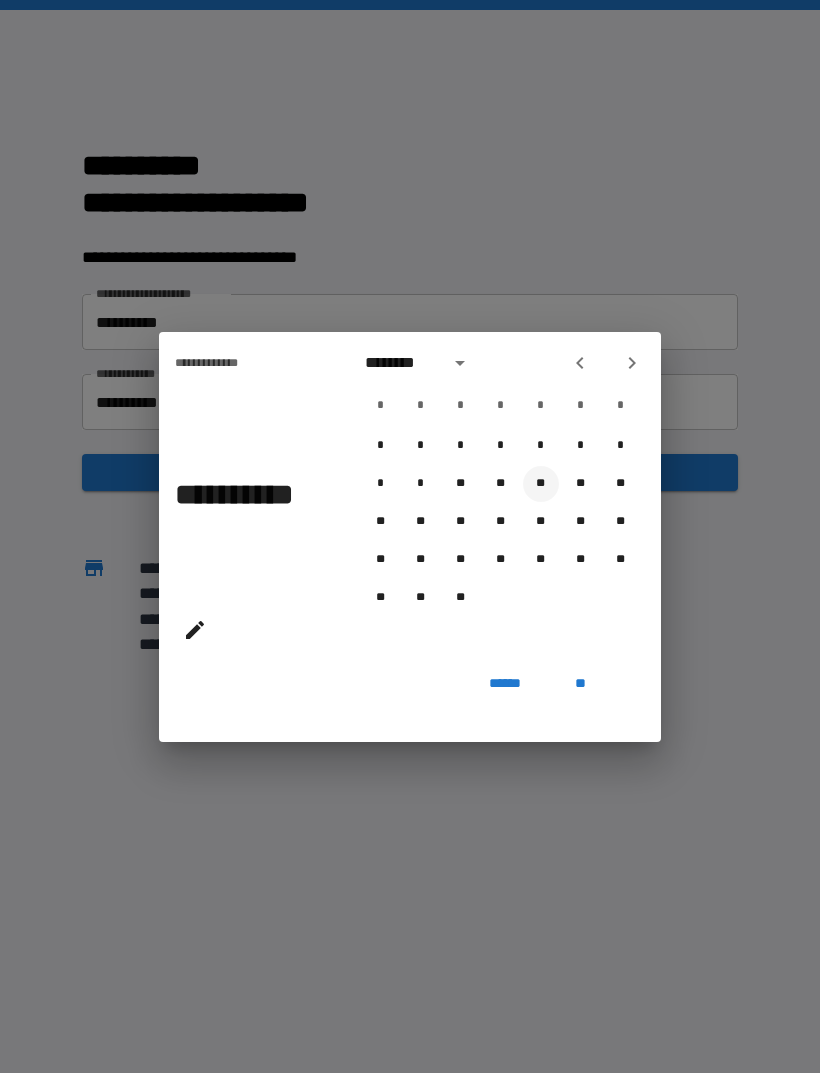 click on "**" at bounding box center [541, 484] 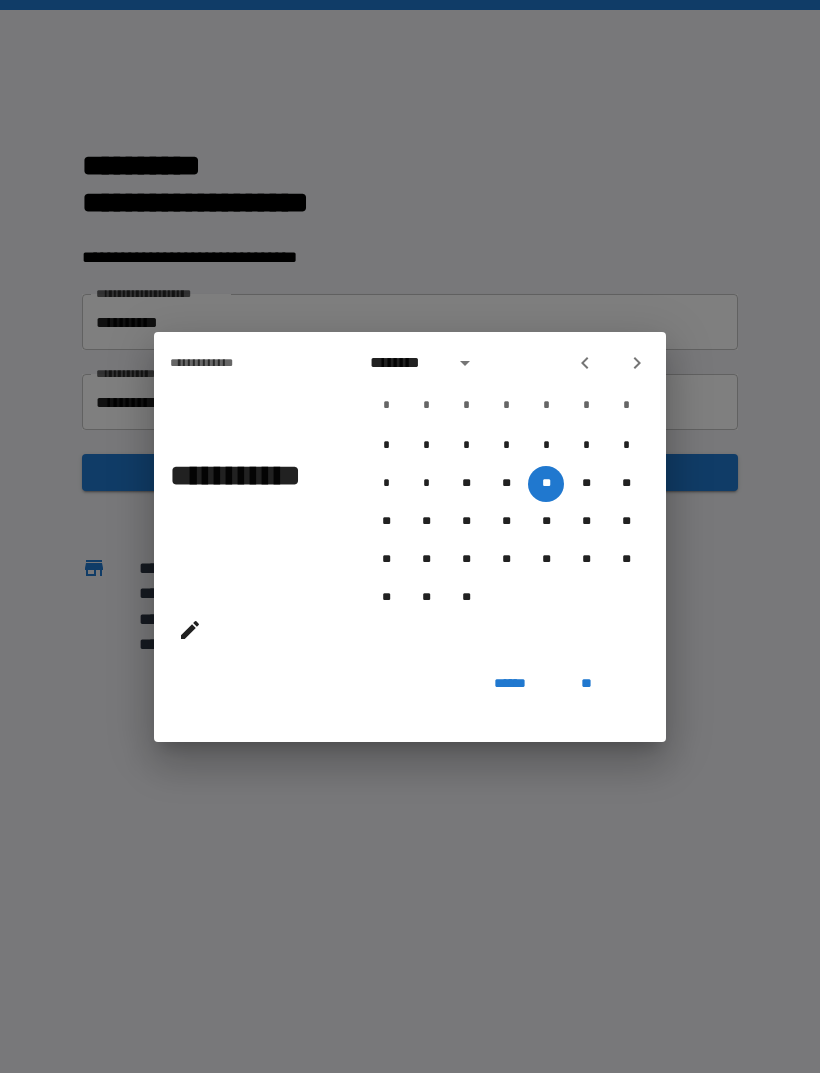 click on "**" at bounding box center (586, 684) 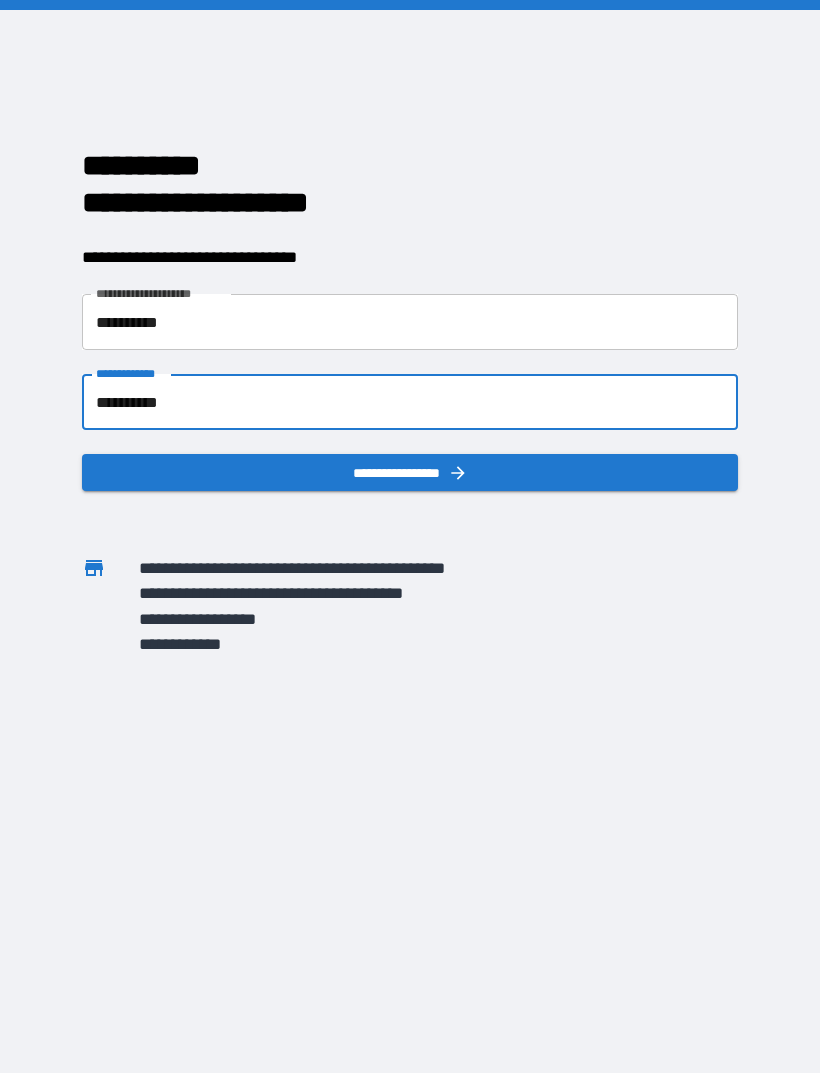 click on "**********" at bounding box center (410, 472) 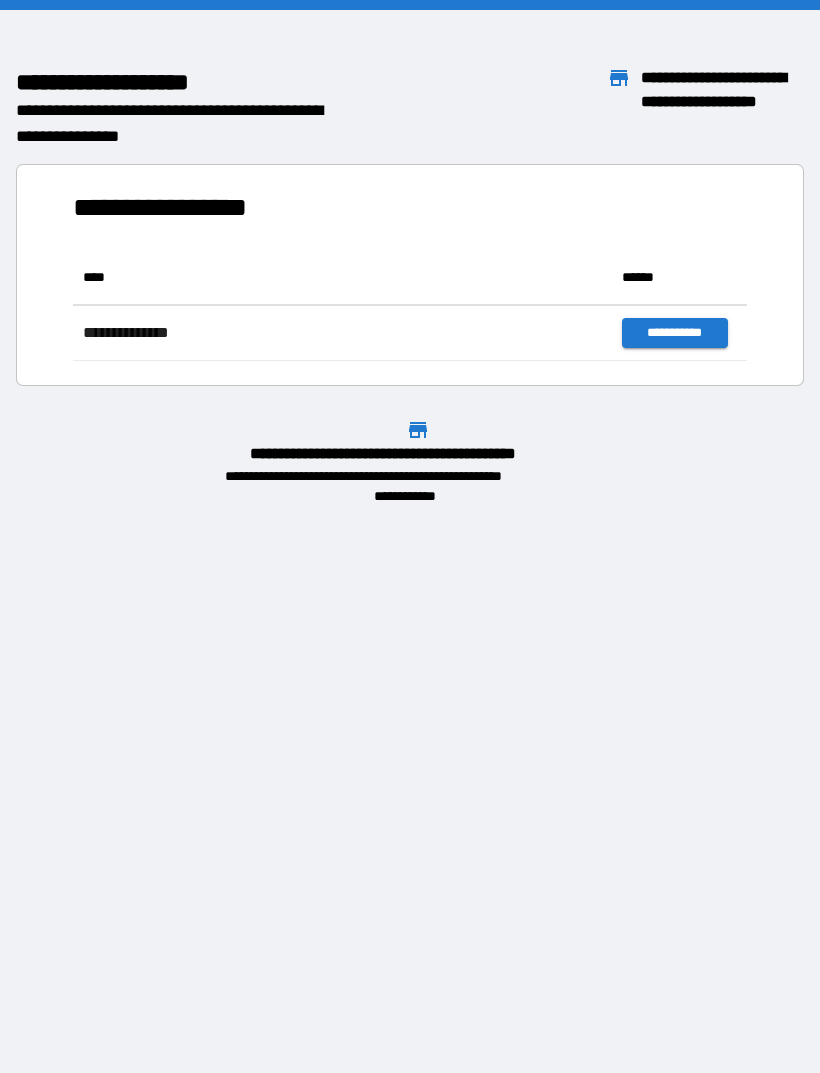 scroll, scrollTop: 1, scrollLeft: 1, axis: both 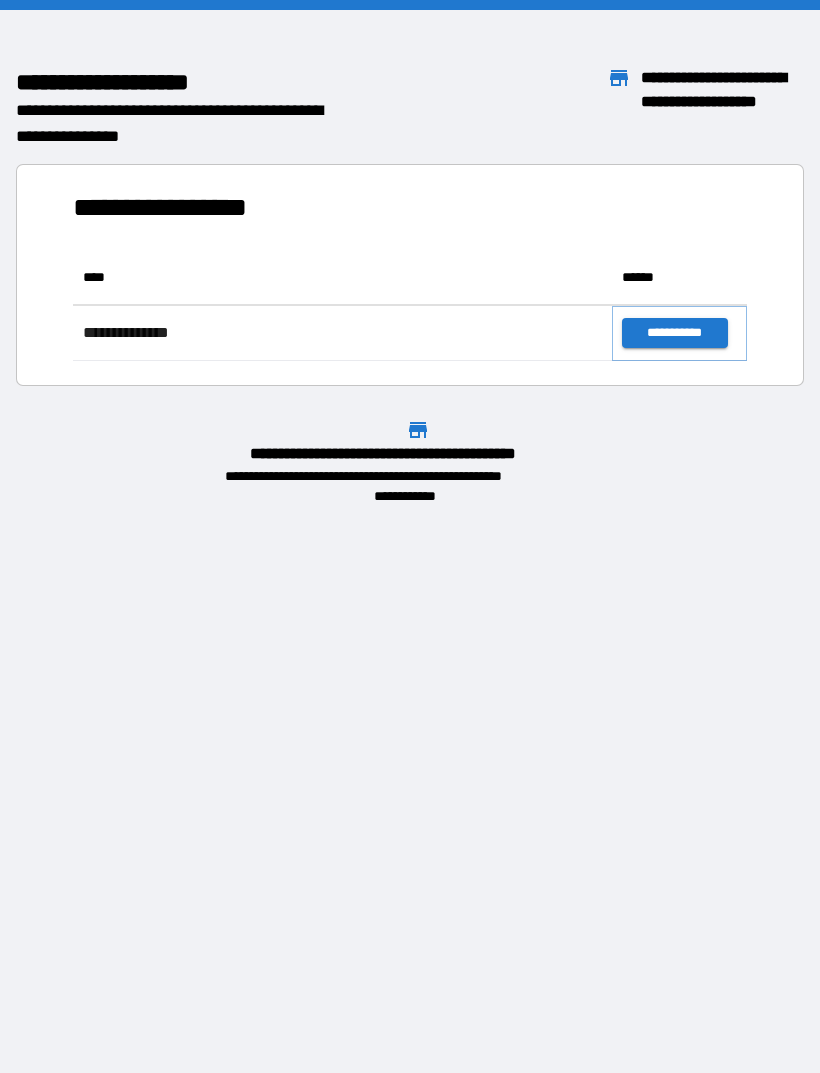click on "**********" at bounding box center (674, 333) 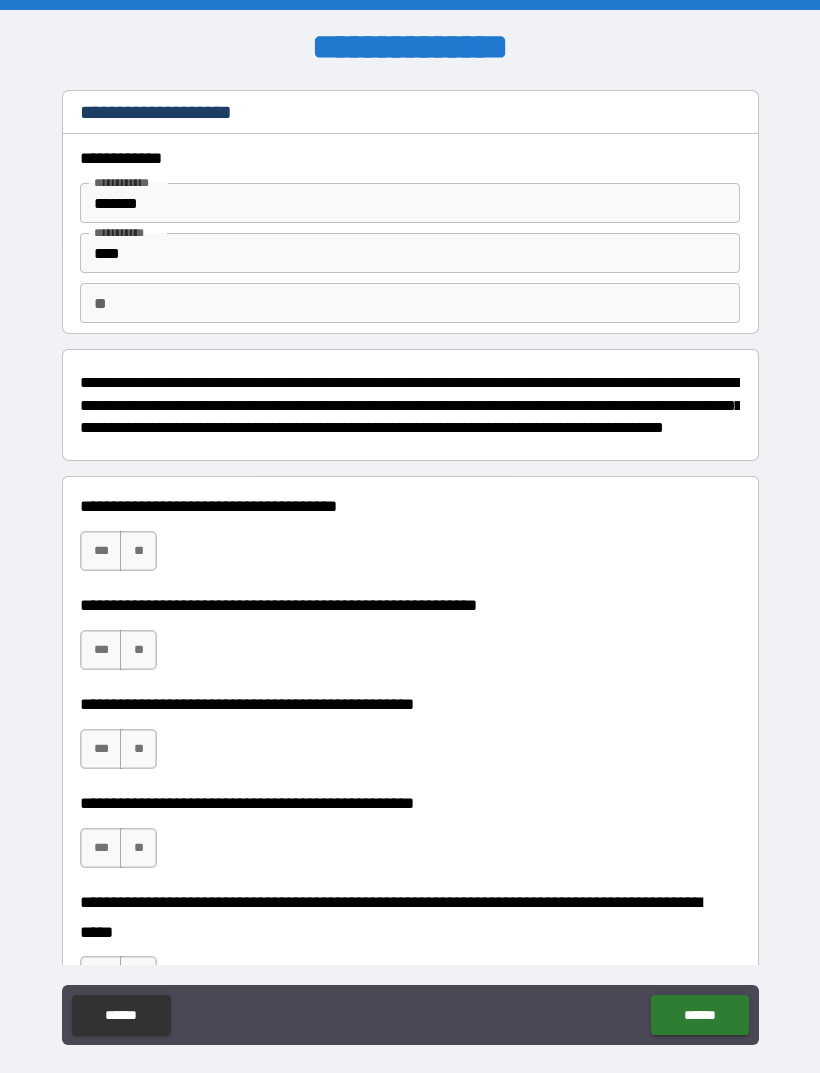 click on "****" at bounding box center [410, 253] 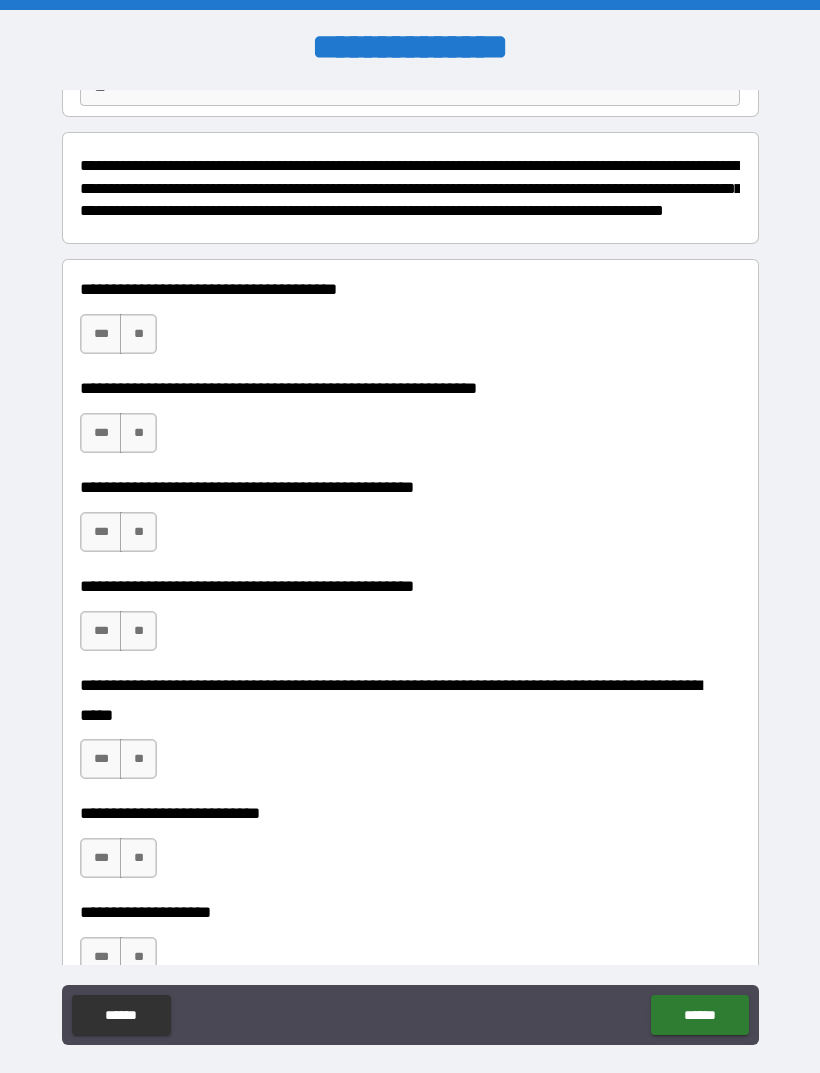 scroll, scrollTop: 219, scrollLeft: 0, axis: vertical 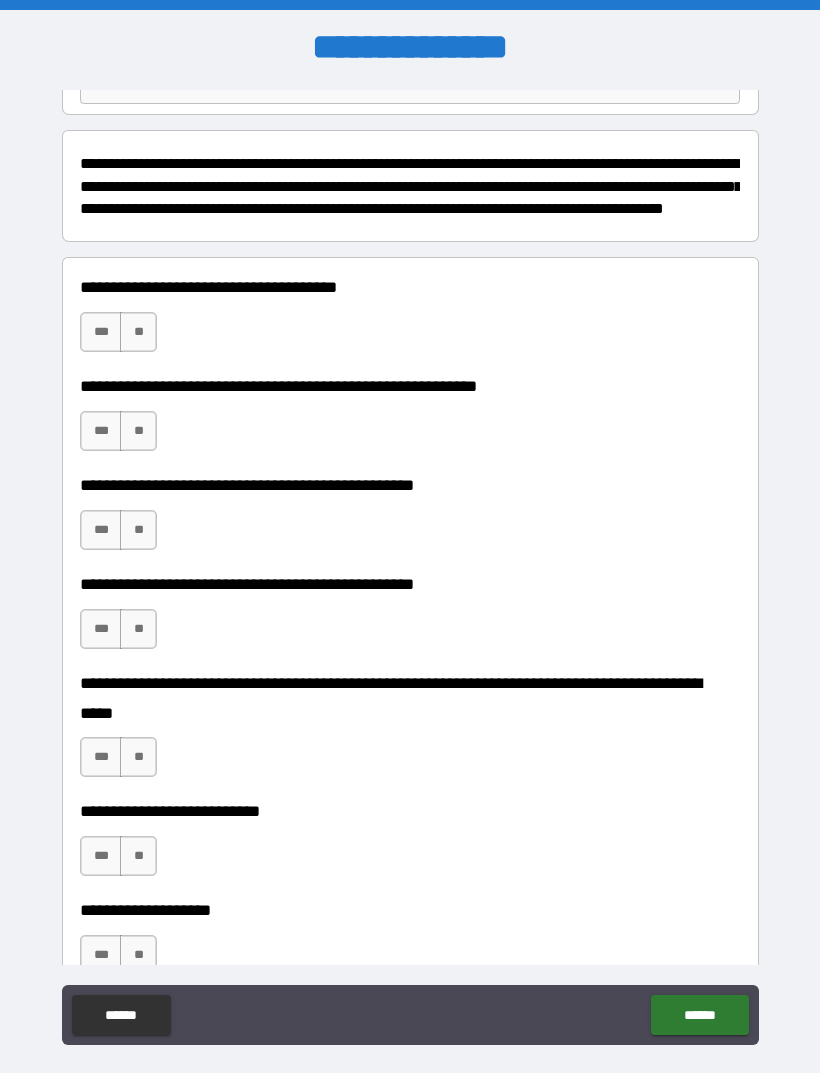 type on "**********" 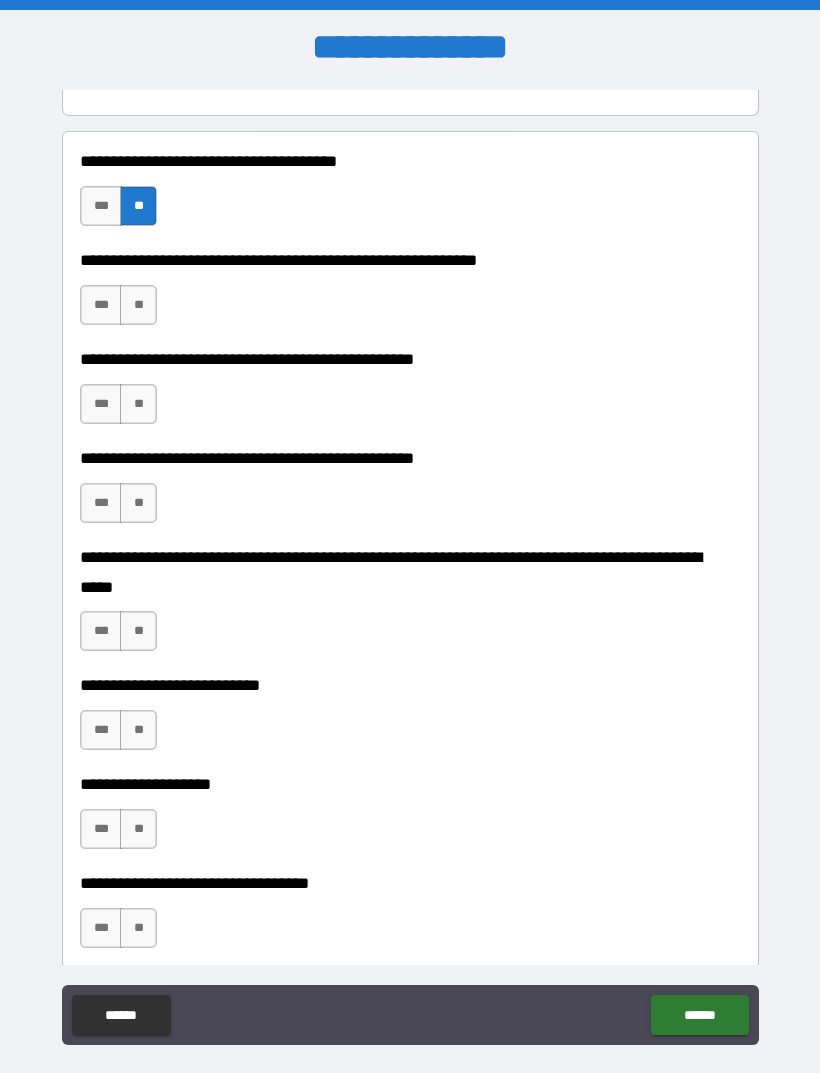 scroll, scrollTop: 369, scrollLeft: 0, axis: vertical 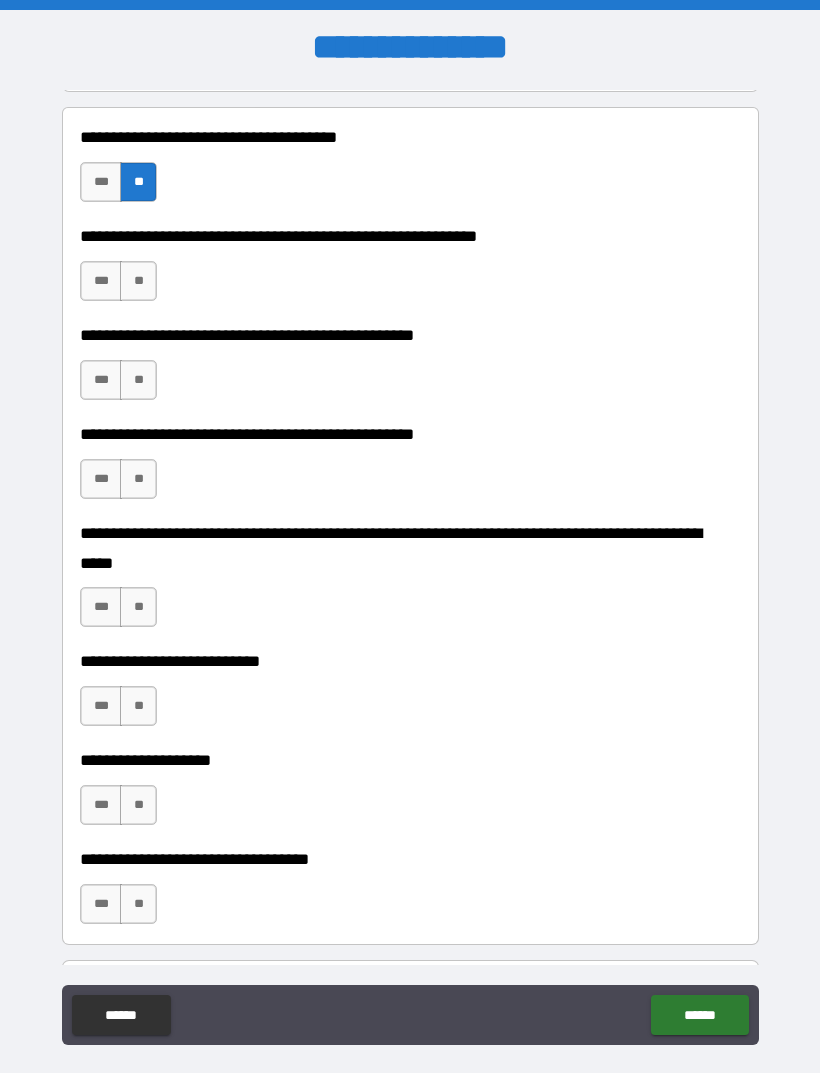 click on "**" at bounding box center (138, 281) 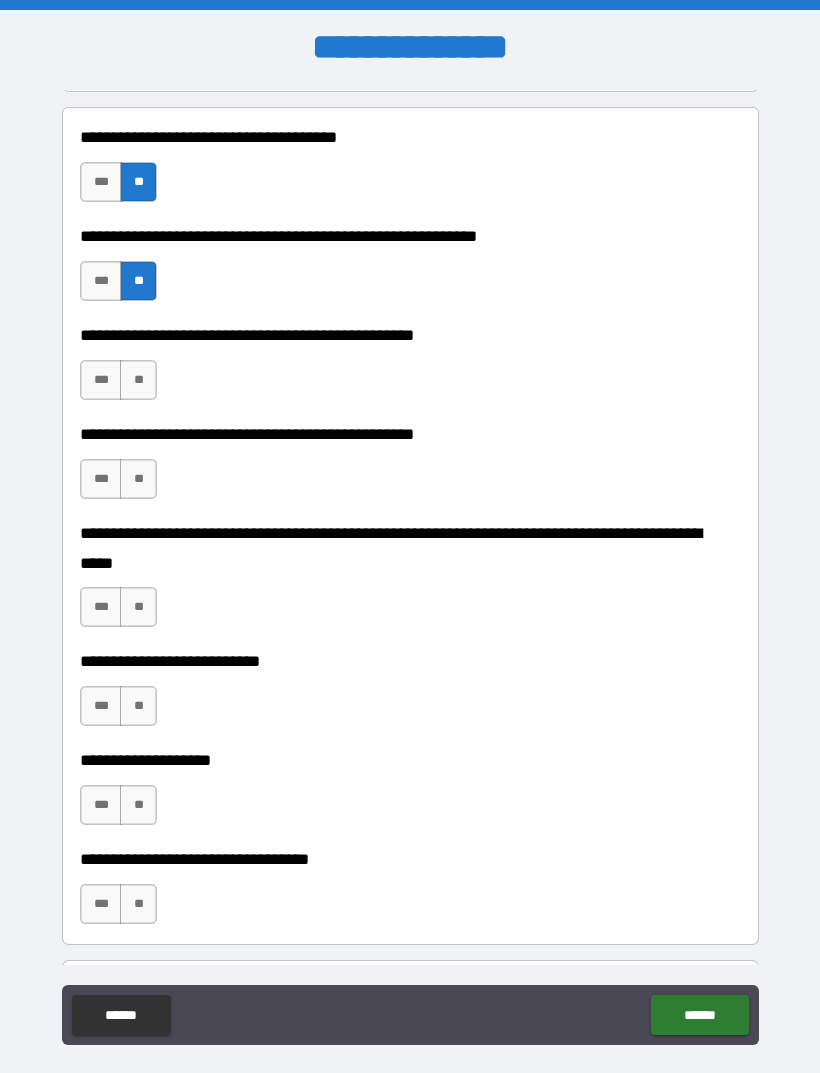 click on "**" at bounding box center (138, 380) 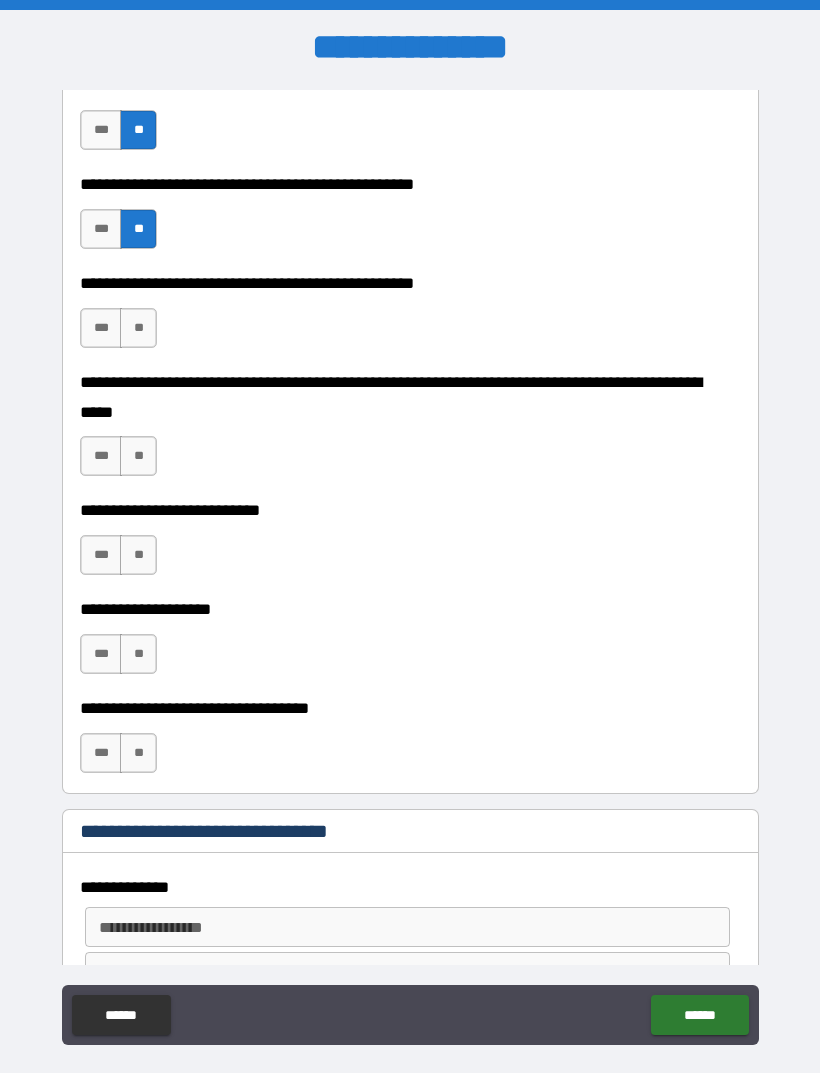 scroll, scrollTop: 528, scrollLeft: 0, axis: vertical 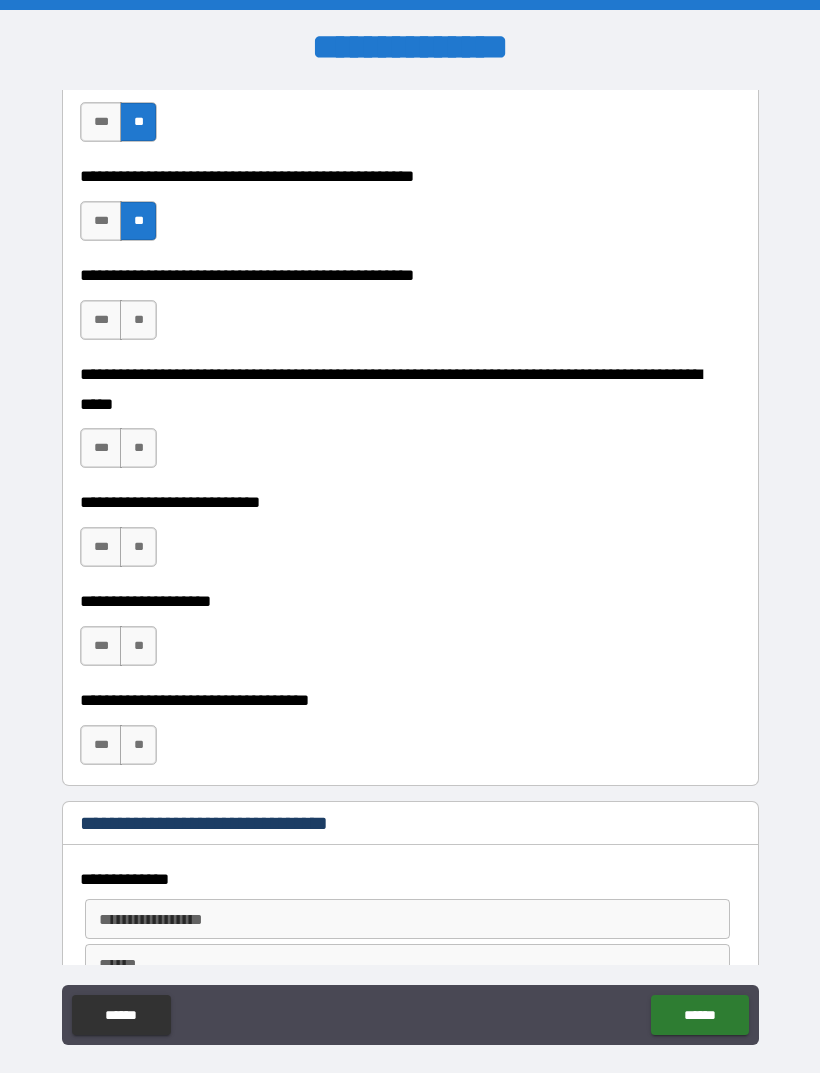 click on "**" at bounding box center (138, 320) 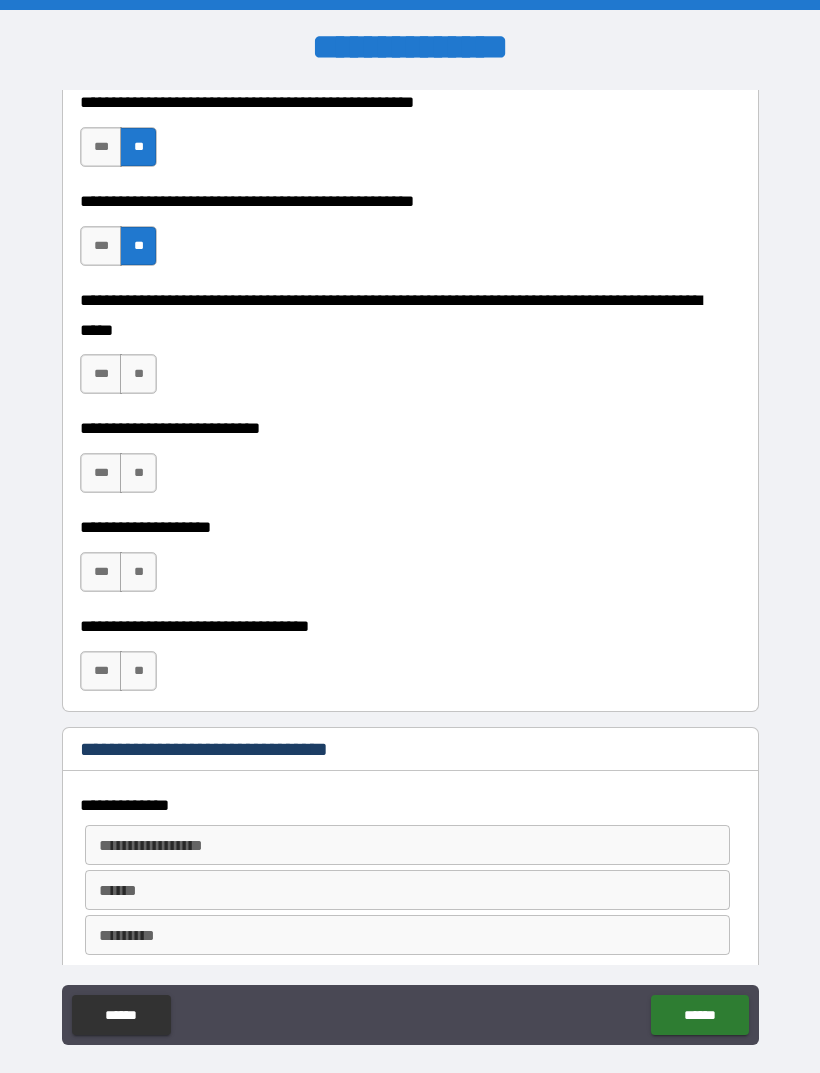 scroll, scrollTop: 623, scrollLeft: 0, axis: vertical 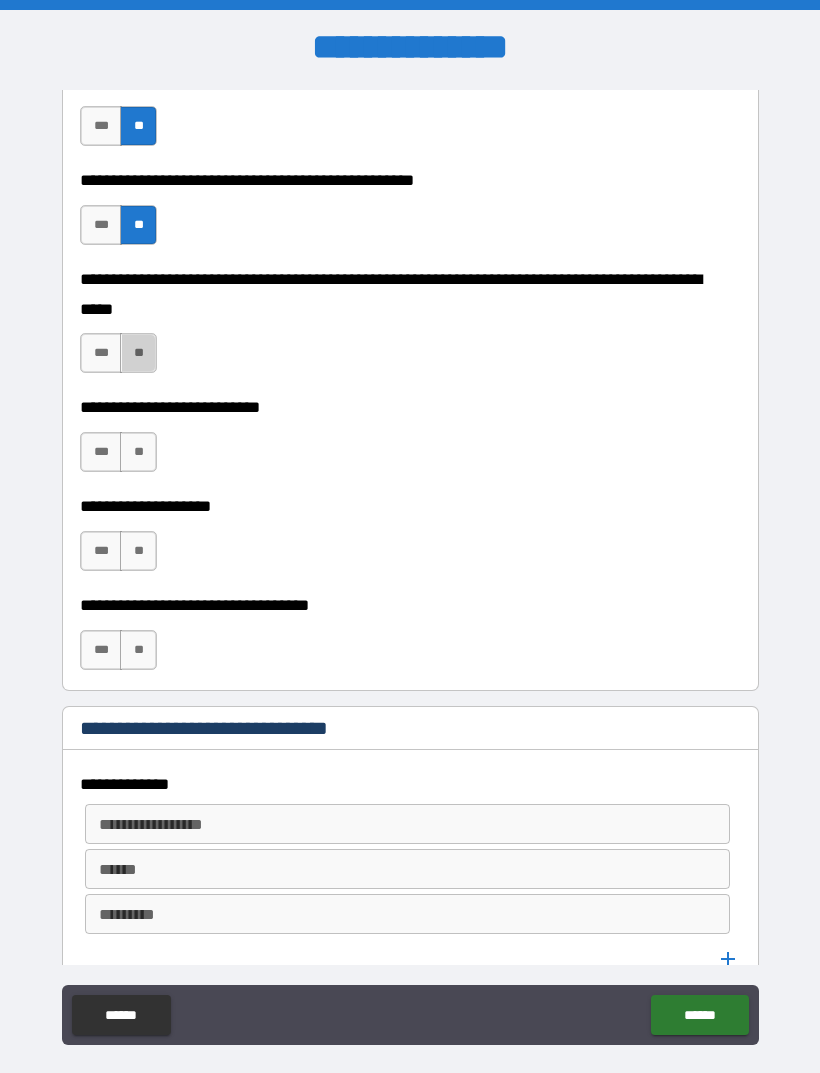 click on "**" at bounding box center (138, 353) 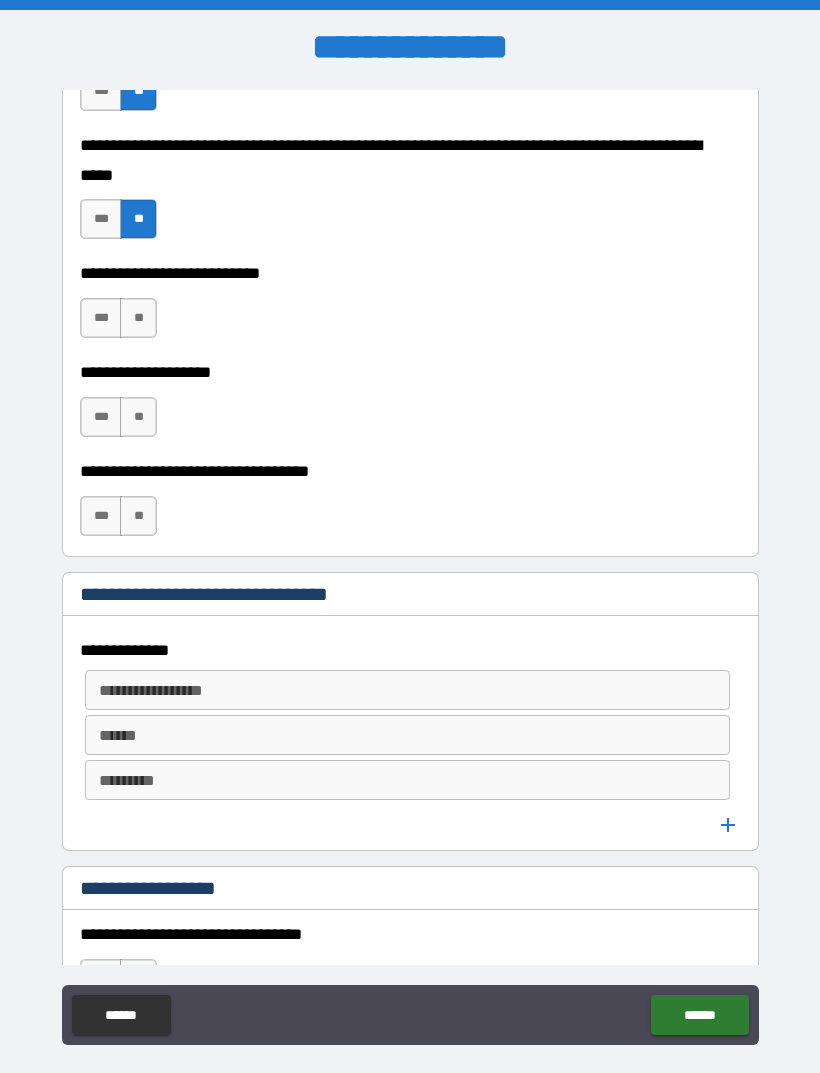 scroll, scrollTop: 762, scrollLeft: 0, axis: vertical 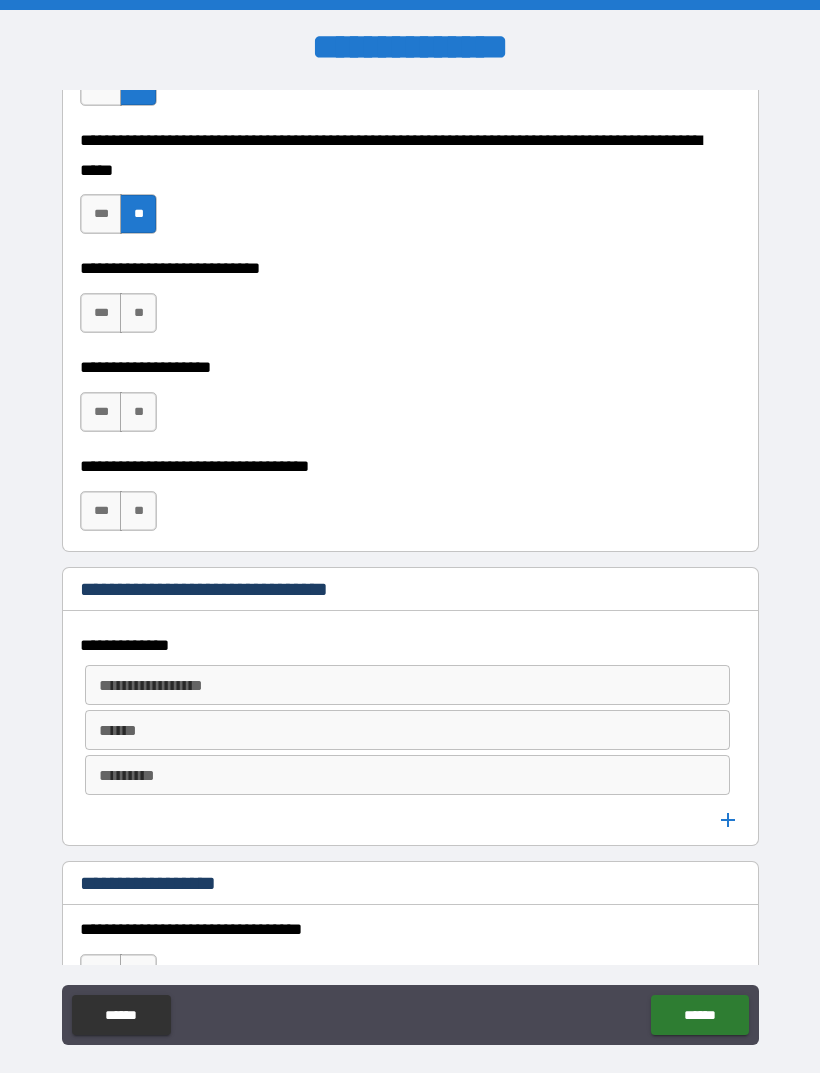click on "**" at bounding box center (138, 313) 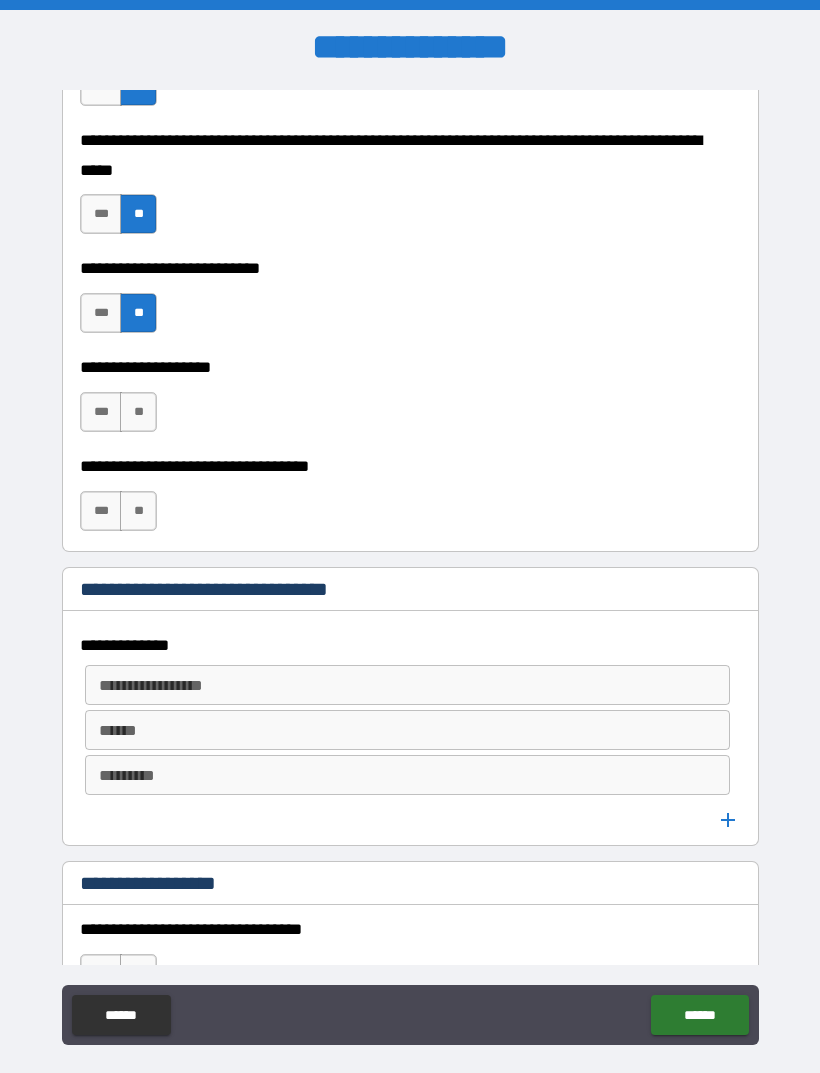 click on "**" at bounding box center [138, 412] 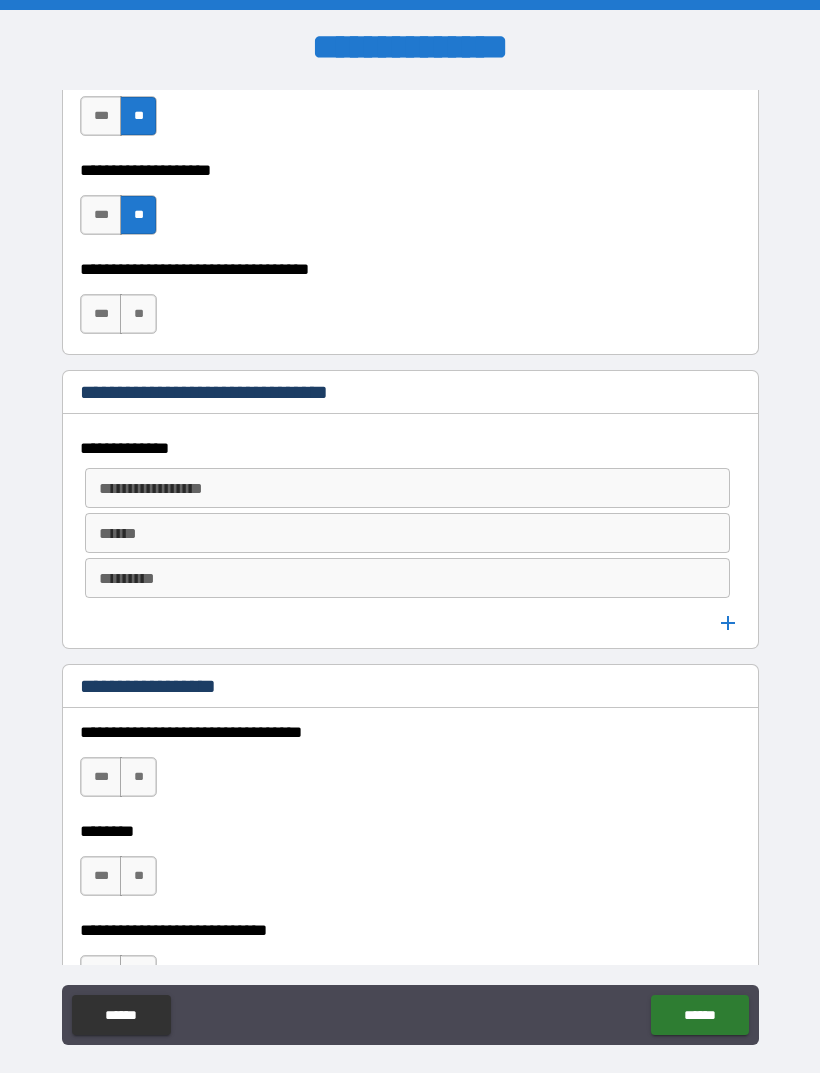 scroll, scrollTop: 960, scrollLeft: 0, axis: vertical 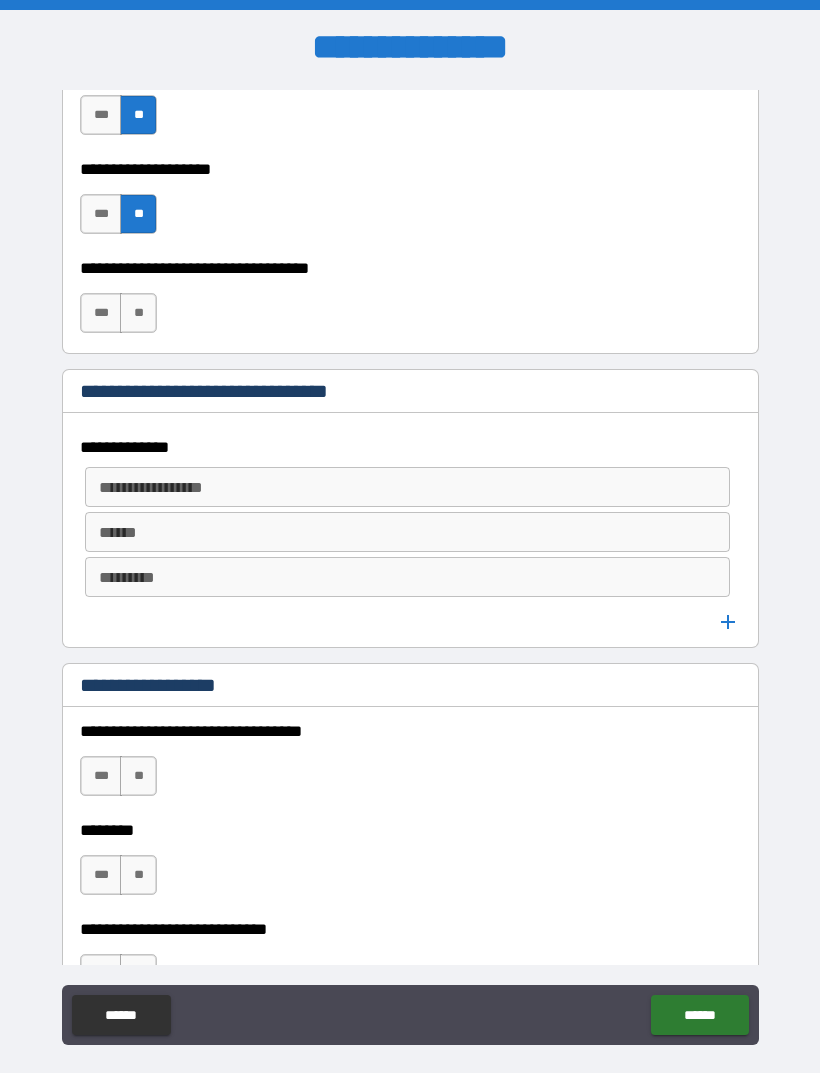 click on "**" at bounding box center (138, 313) 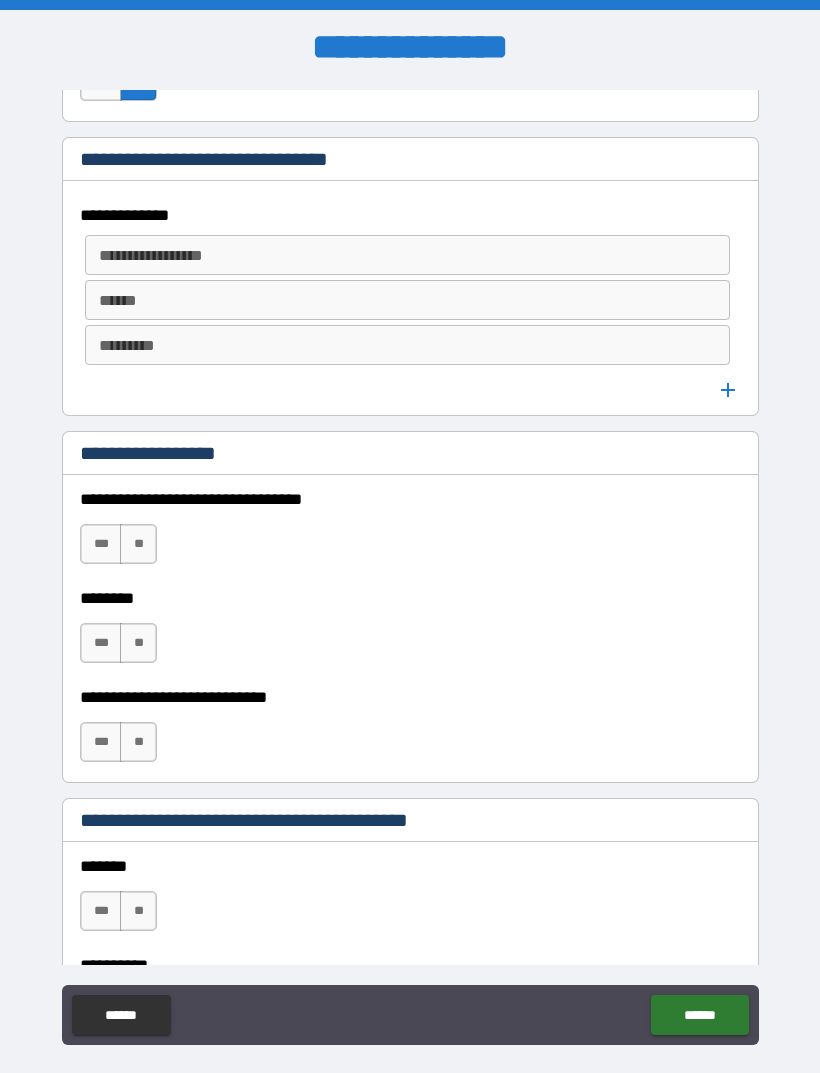 scroll, scrollTop: 1195, scrollLeft: 0, axis: vertical 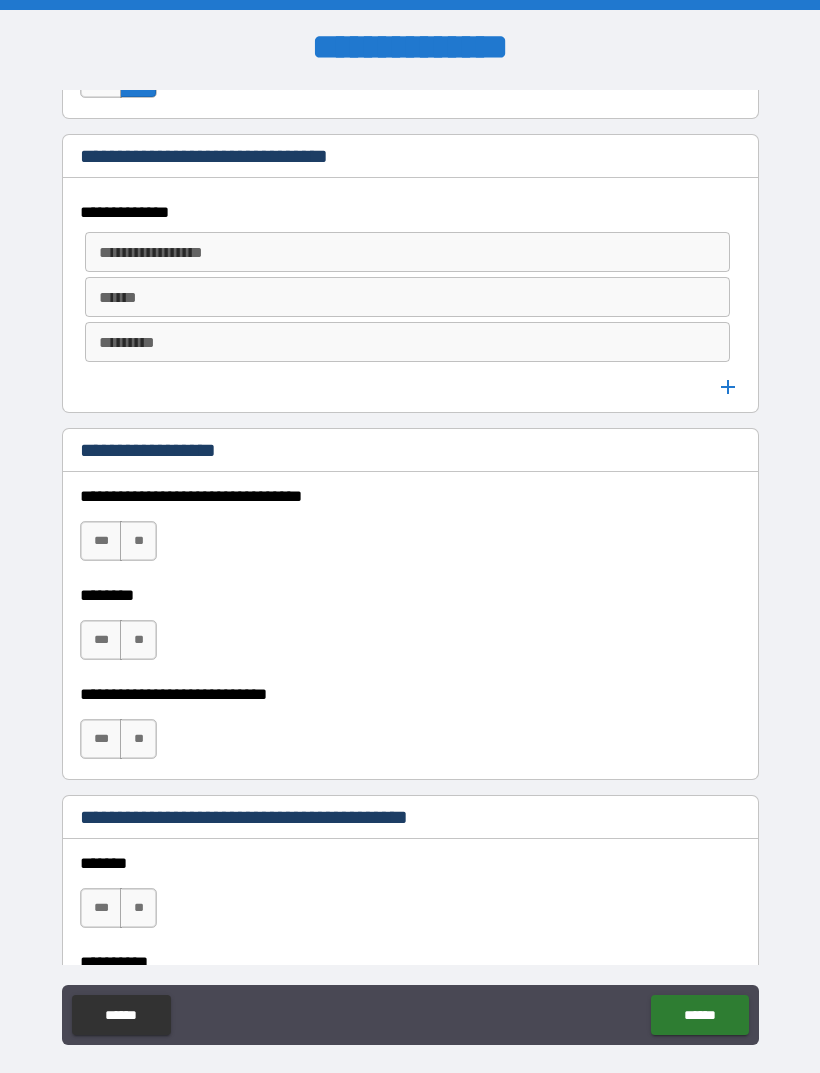 click on "**********" at bounding box center [406, 252] 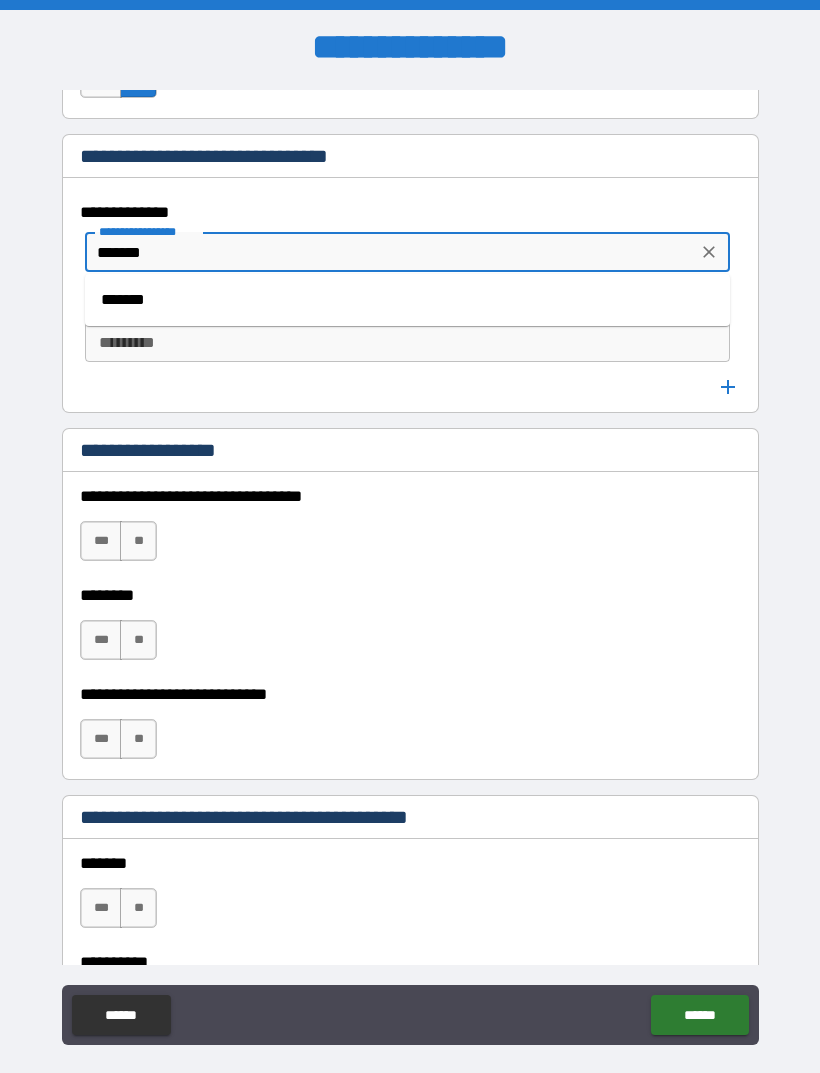 click on "*******" at bounding box center [407, 300] 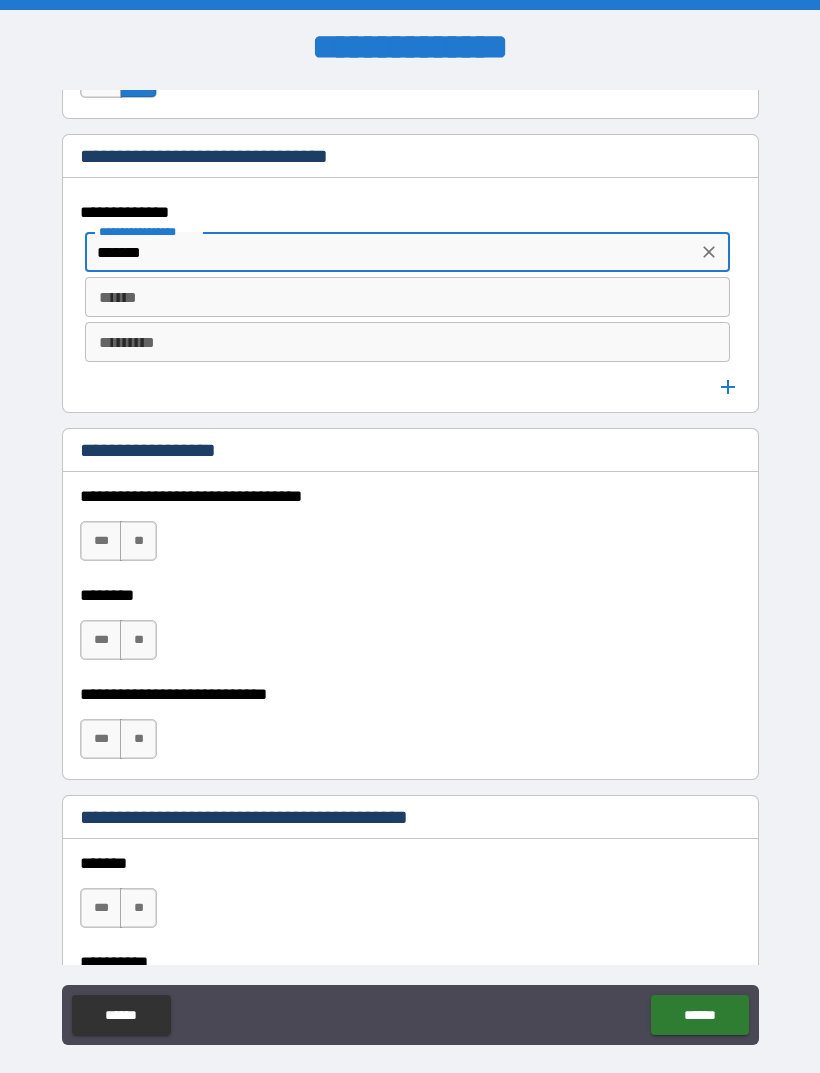 type on "*******" 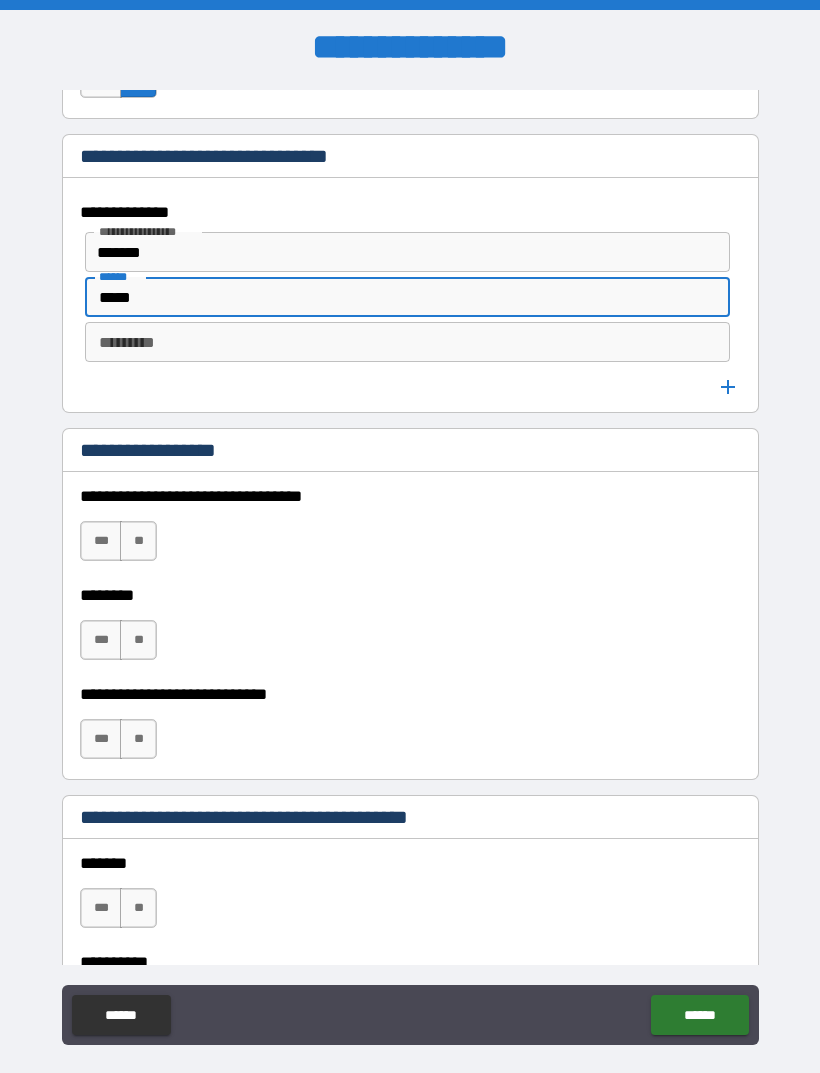 type on "*****" 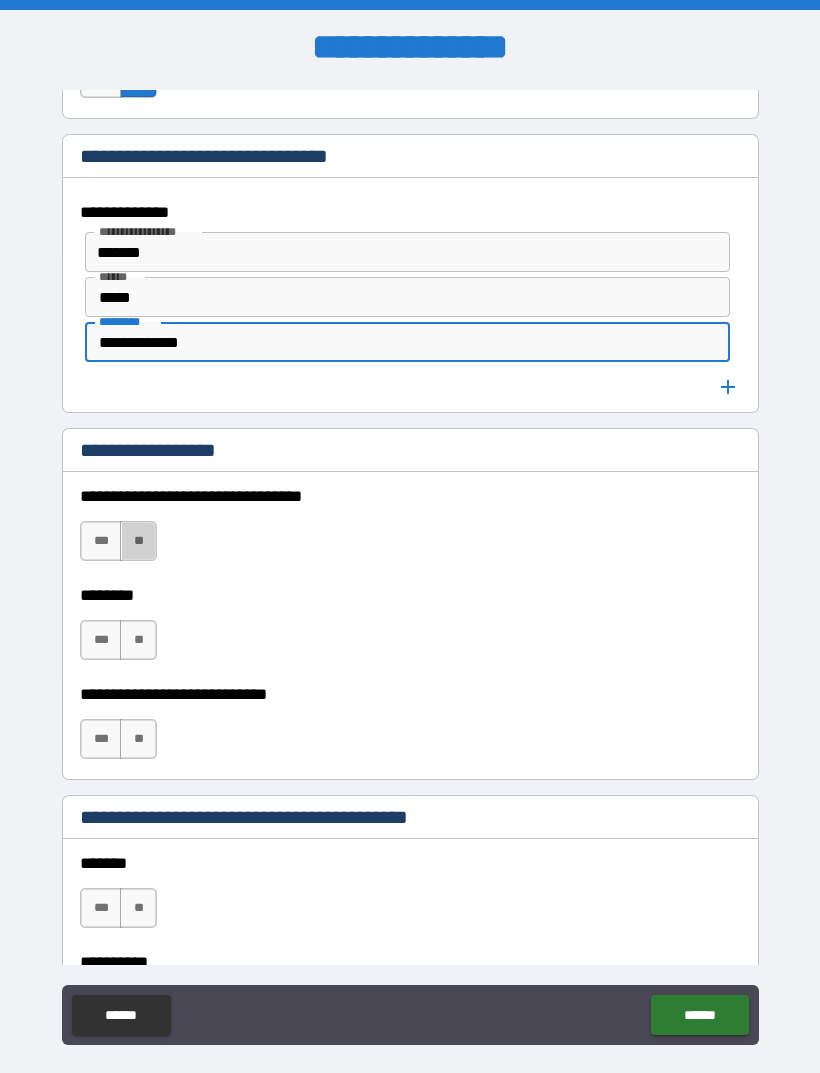 type on "**********" 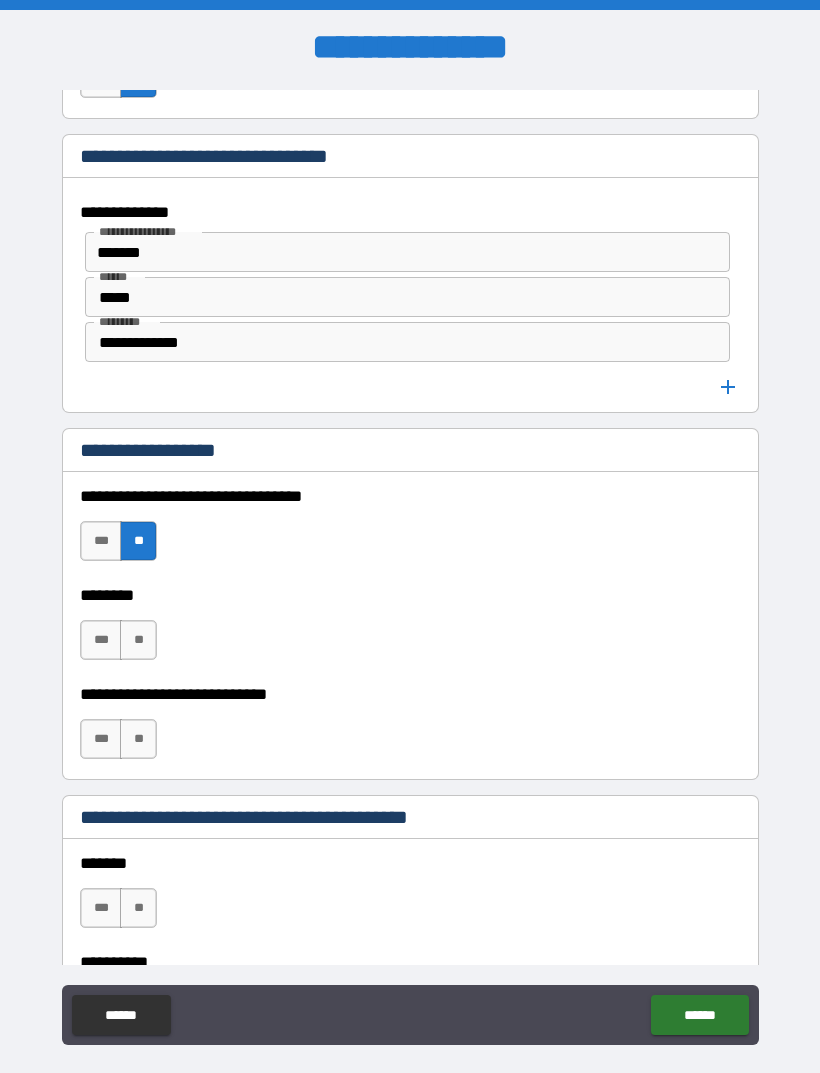 click on "**" at bounding box center (138, 640) 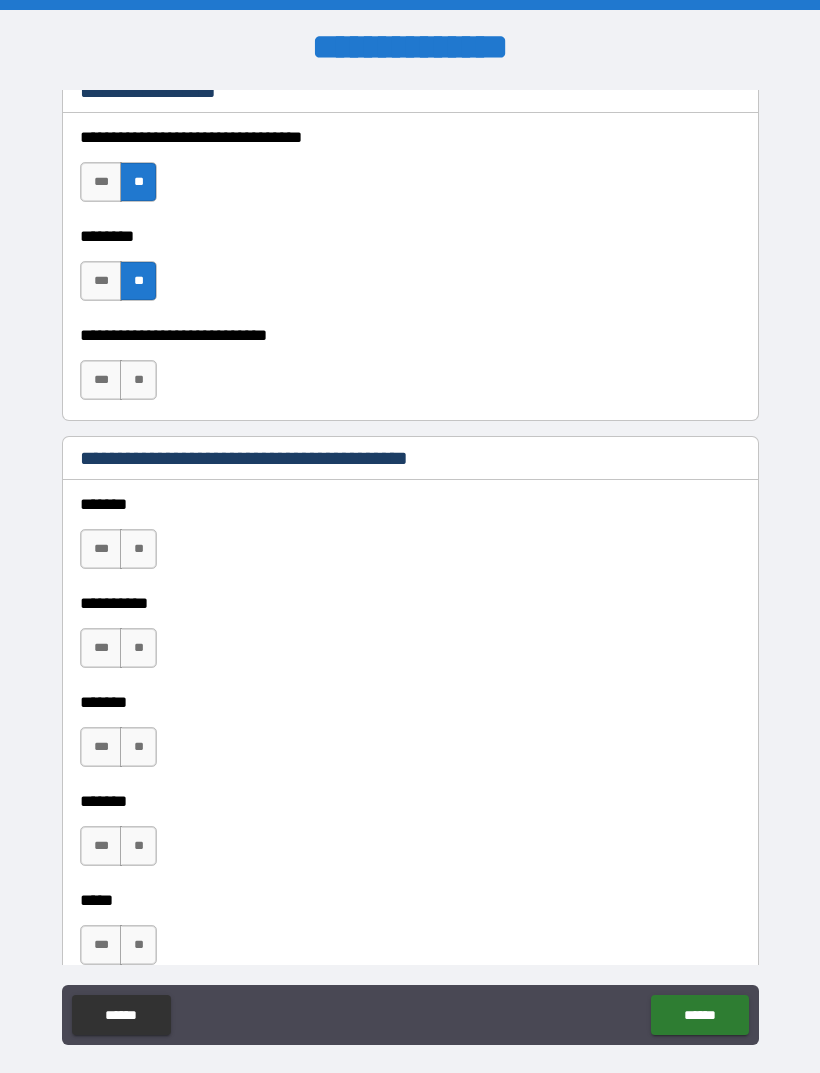 scroll, scrollTop: 1563, scrollLeft: 0, axis: vertical 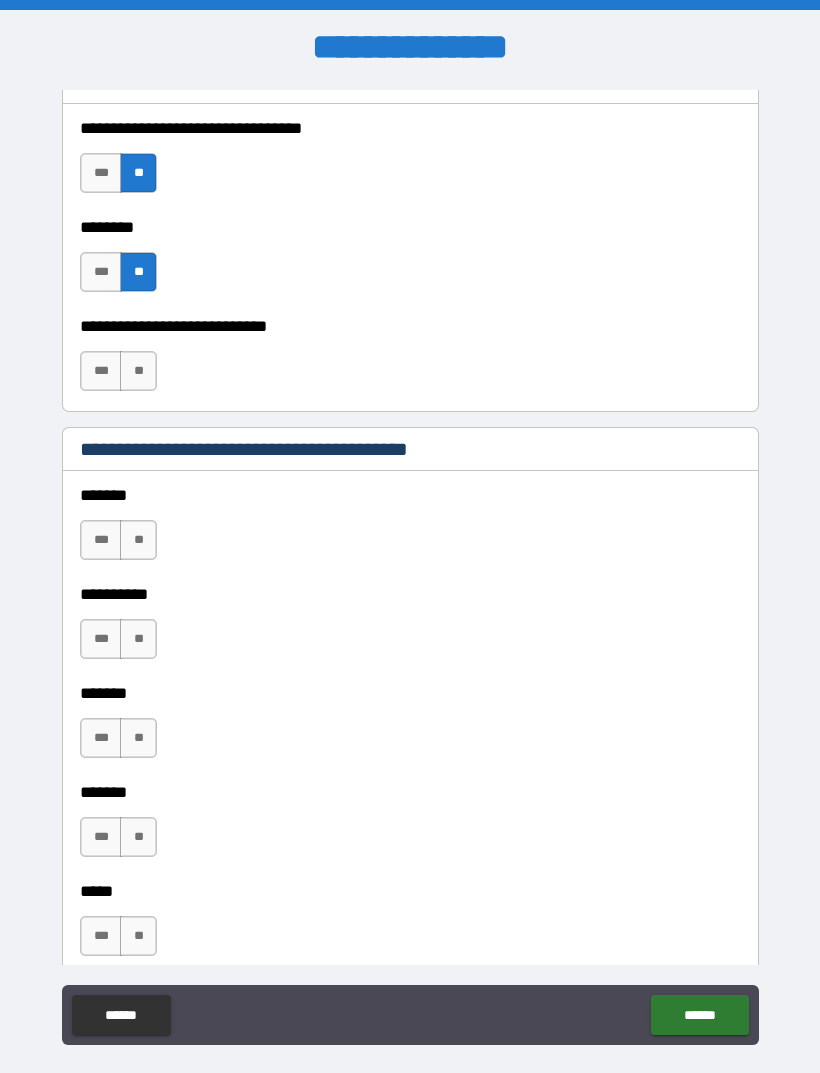 click on "**" at bounding box center [138, 371] 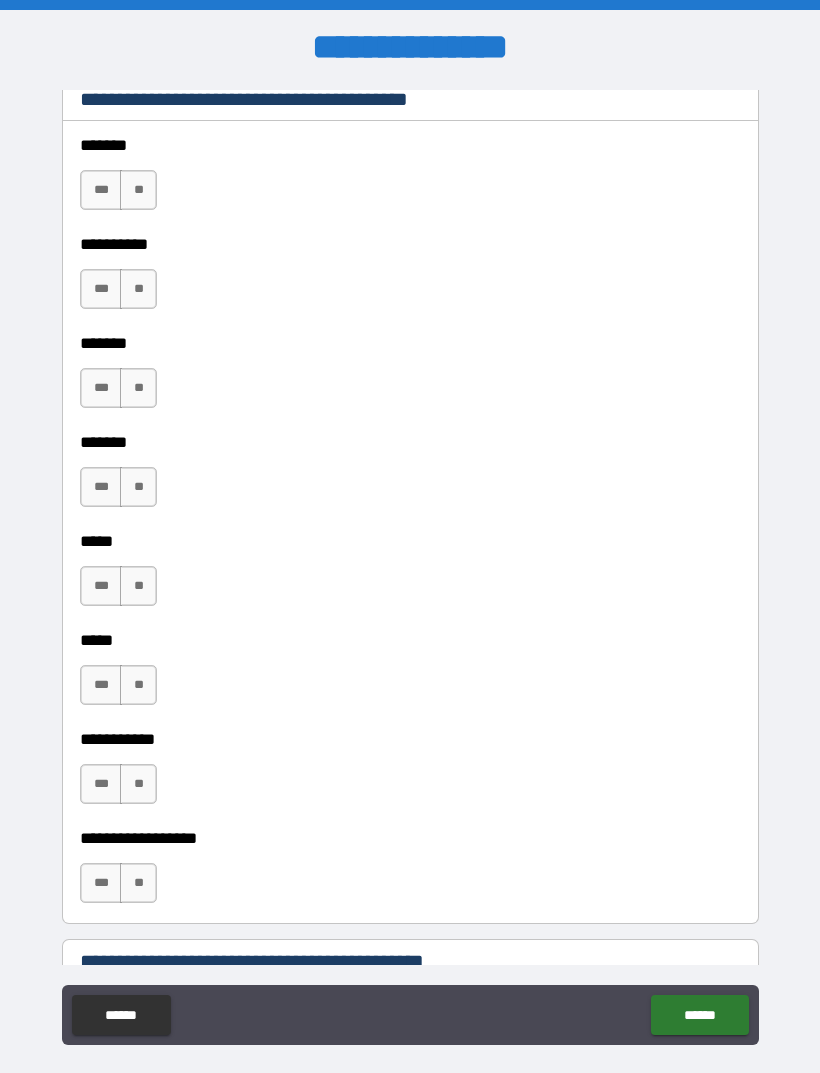 scroll, scrollTop: 1914, scrollLeft: 0, axis: vertical 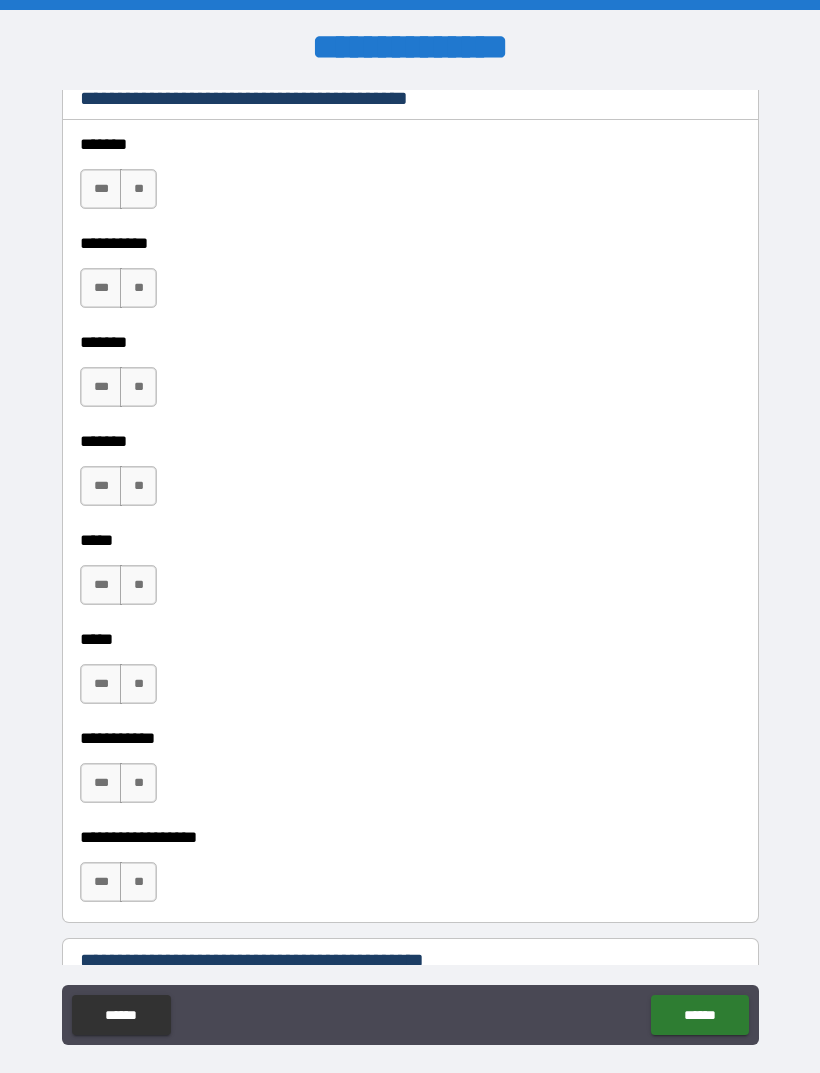 click on "**" at bounding box center (138, 189) 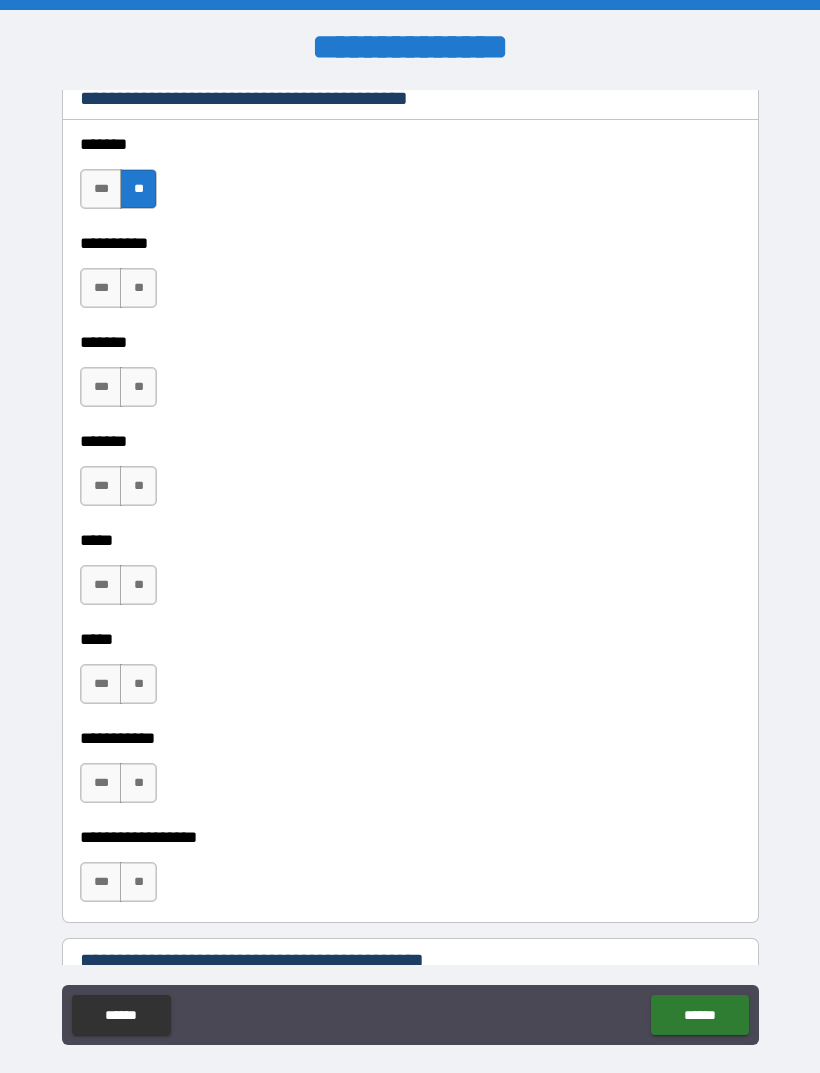 click on "**" at bounding box center [138, 288] 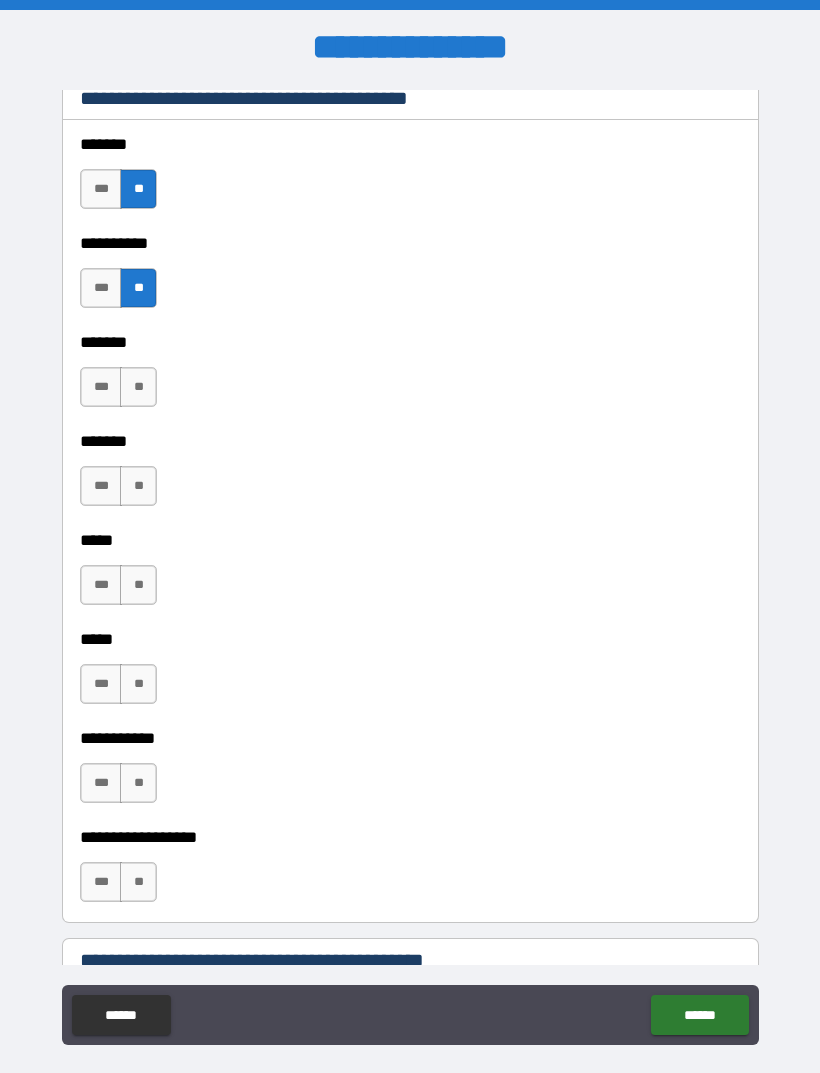 click on "**" at bounding box center (138, 387) 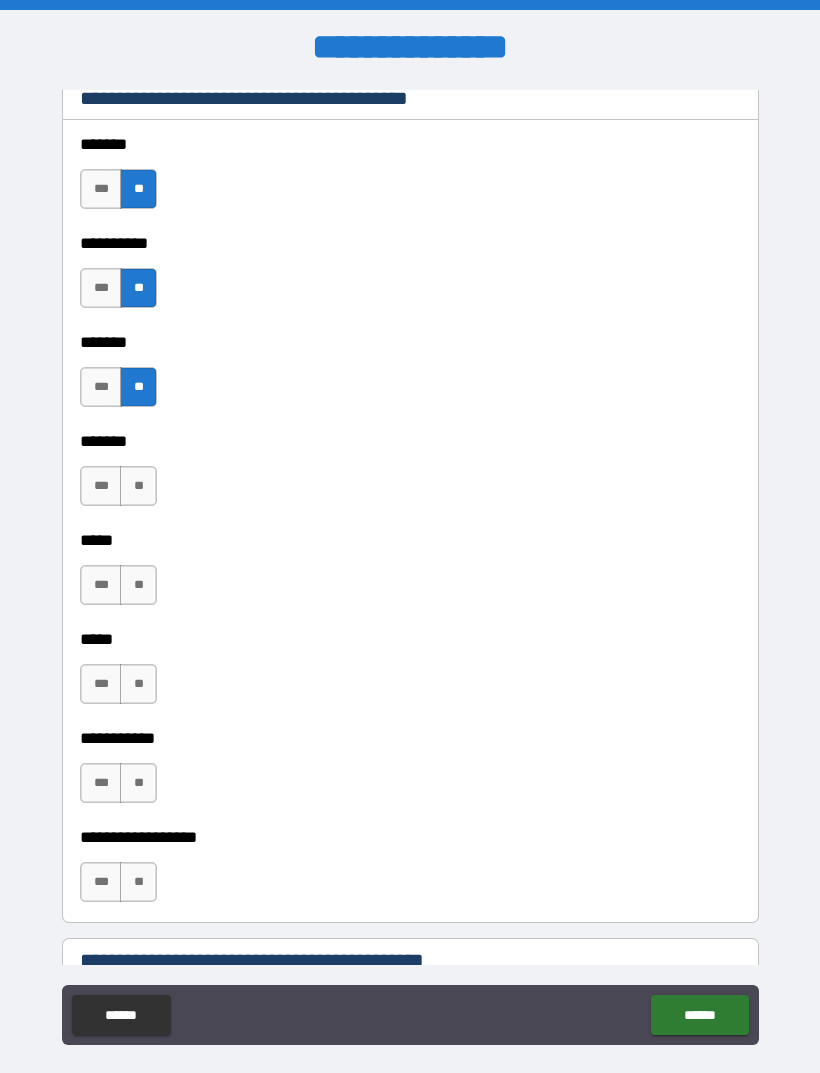 click on "**" at bounding box center [138, 486] 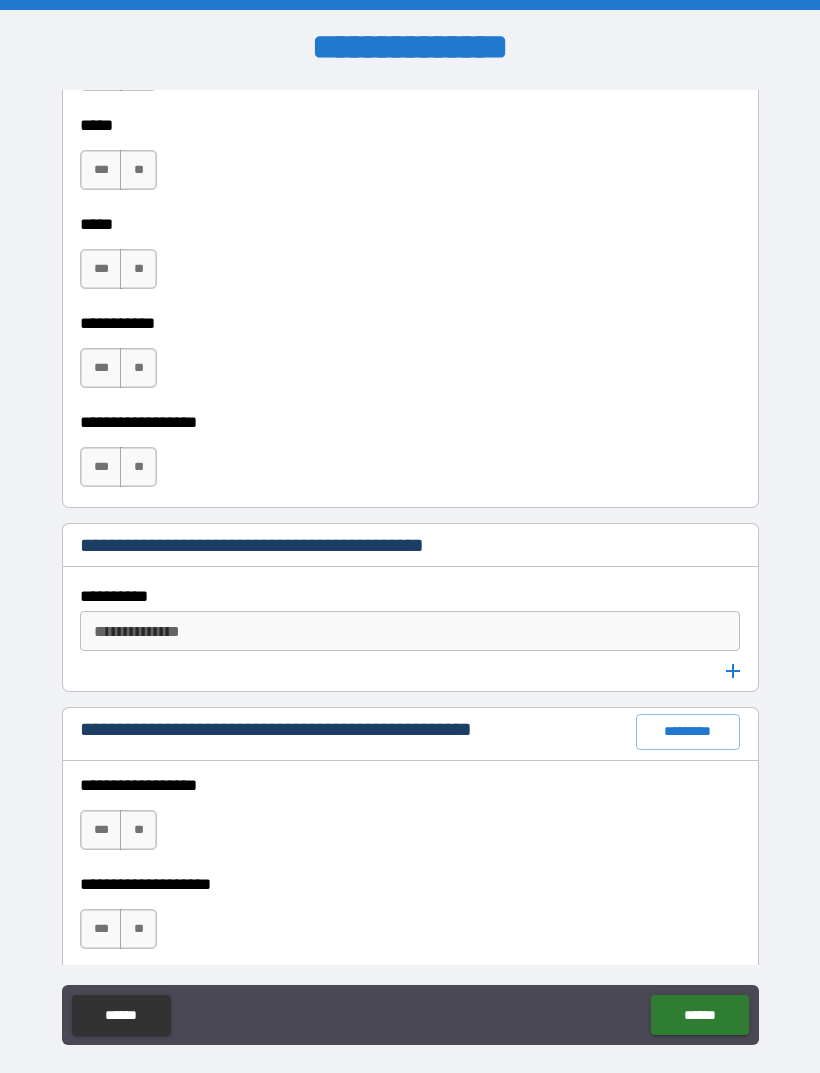 scroll, scrollTop: 2330, scrollLeft: 0, axis: vertical 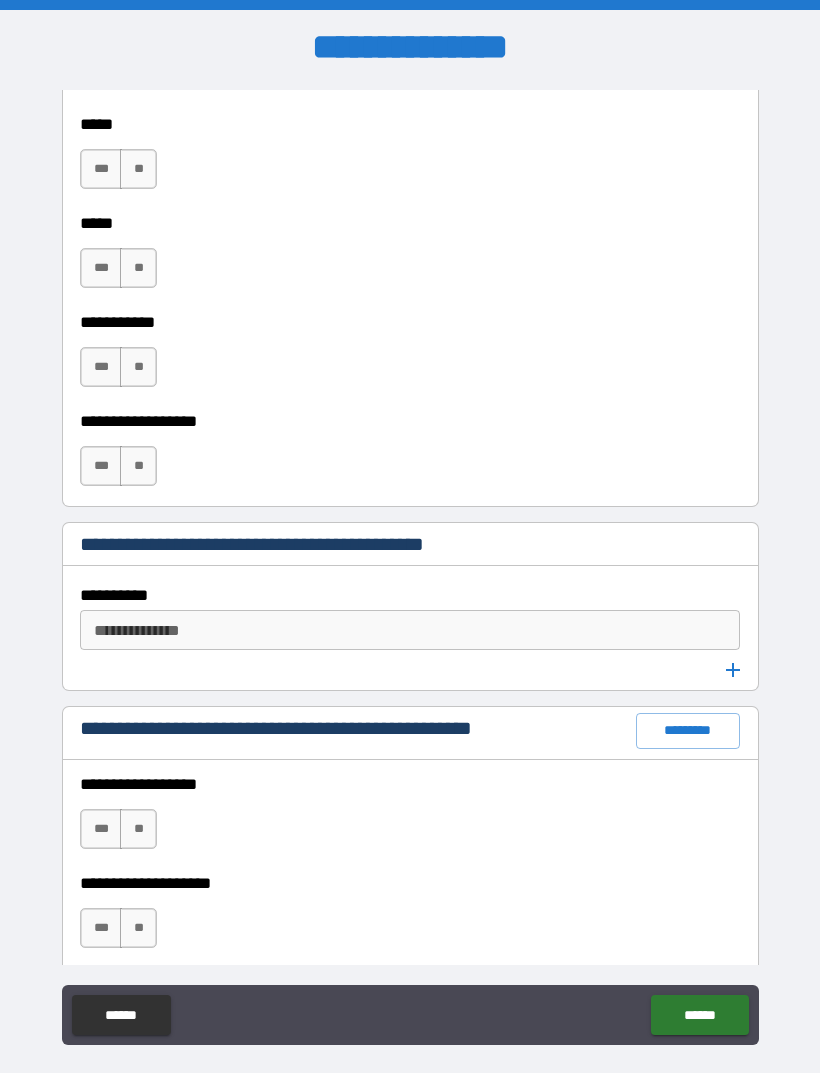 click on "**" at bounding box center (138, 169) 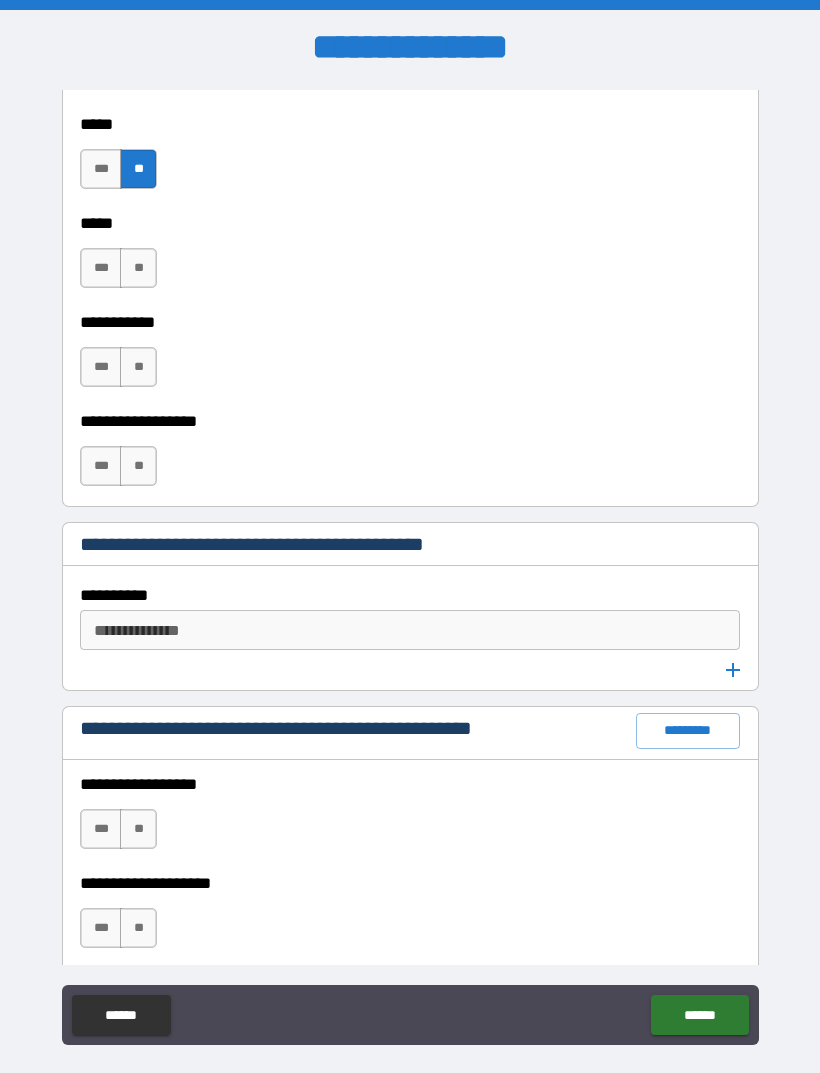 click on "**" at bounding box center (138, 268) 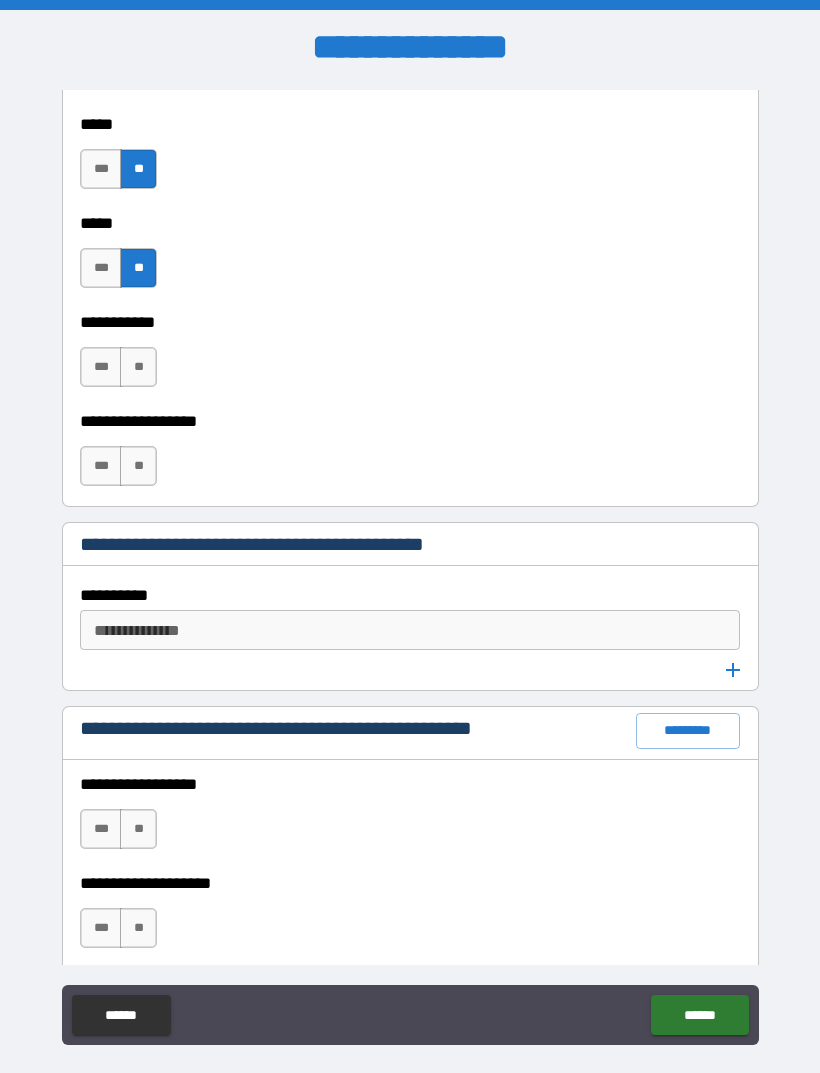 click on "**" at bounding box center [138, 367] 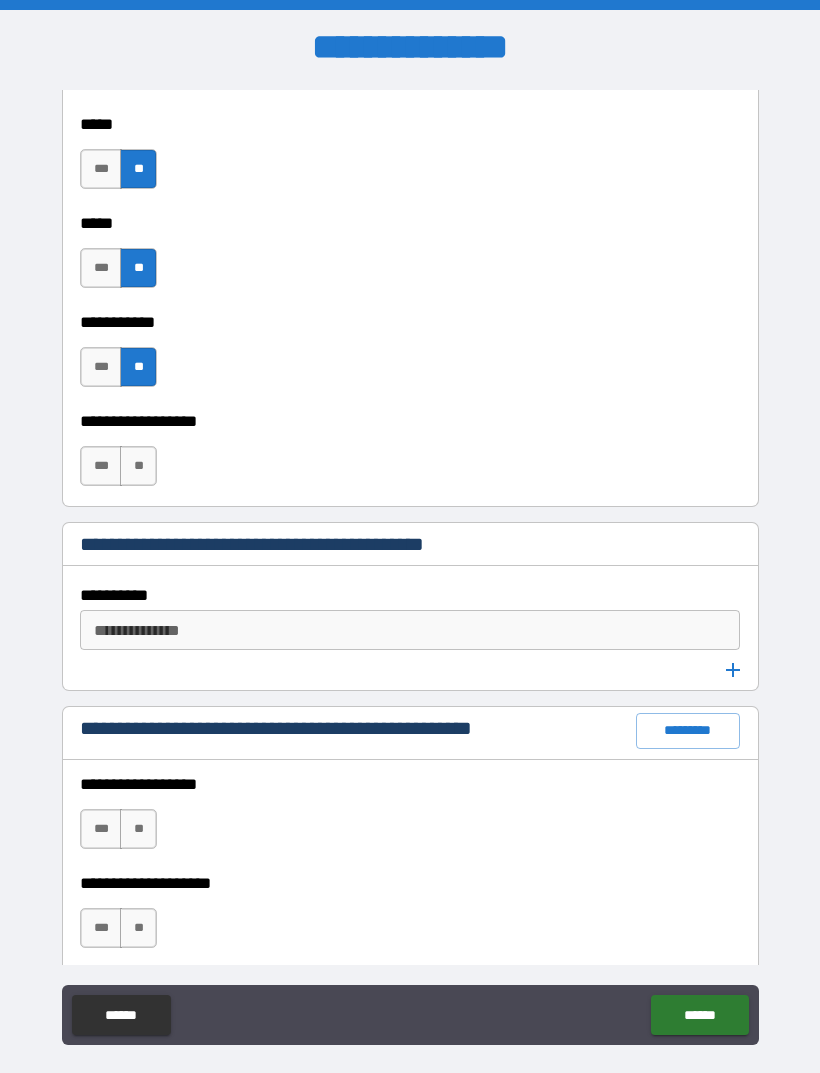 click on "**" at bounding box center (138, 466) 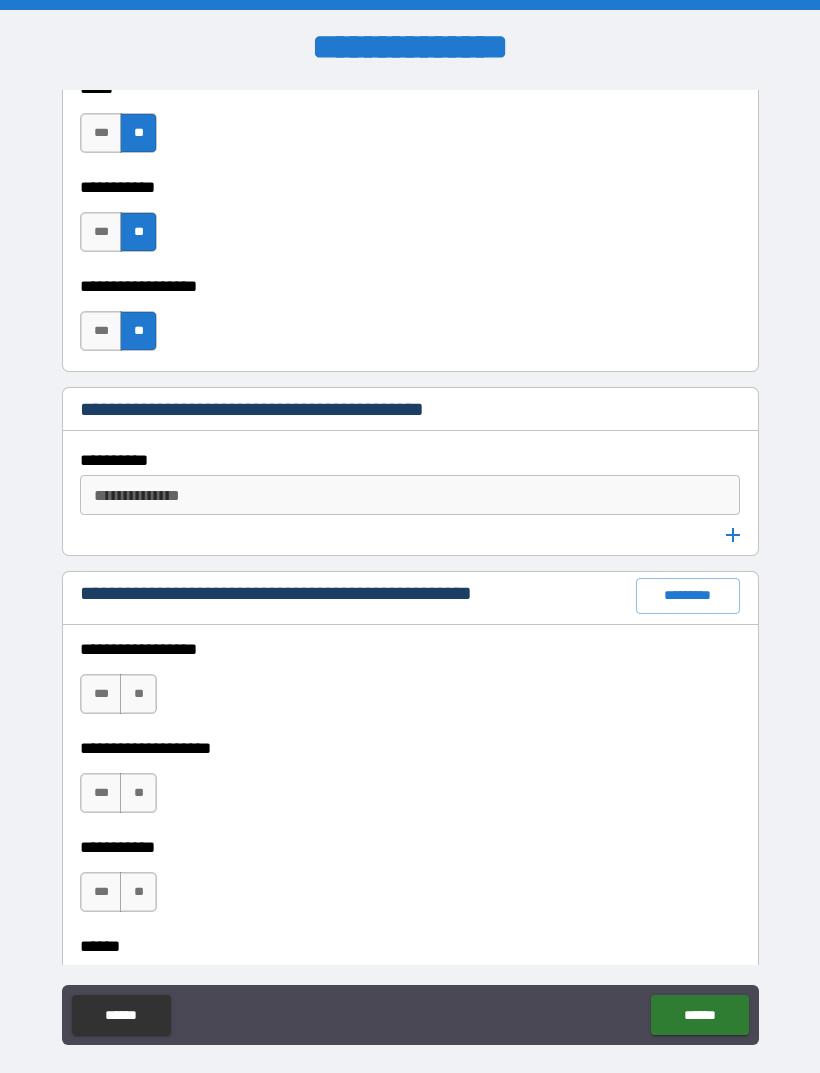scroll, scrollTop: 2492, scrollLeft: 0, axis: vertical 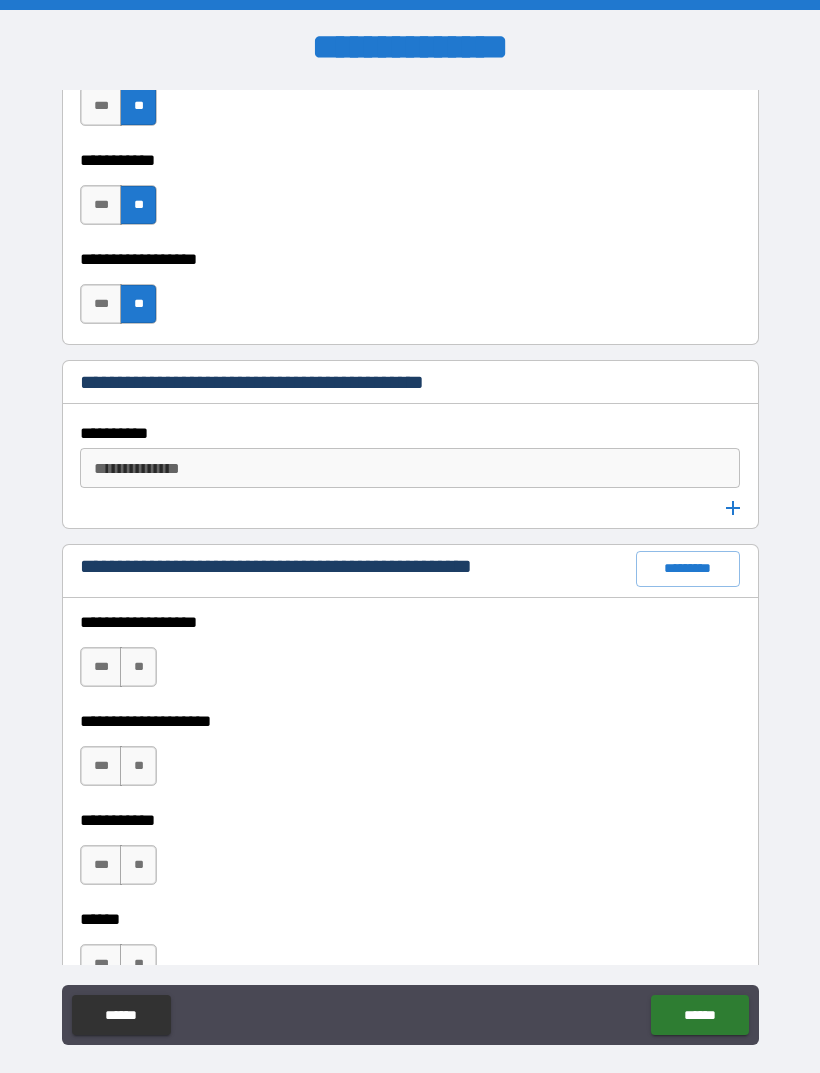 click on "*********" at bounding box center [688, 569] 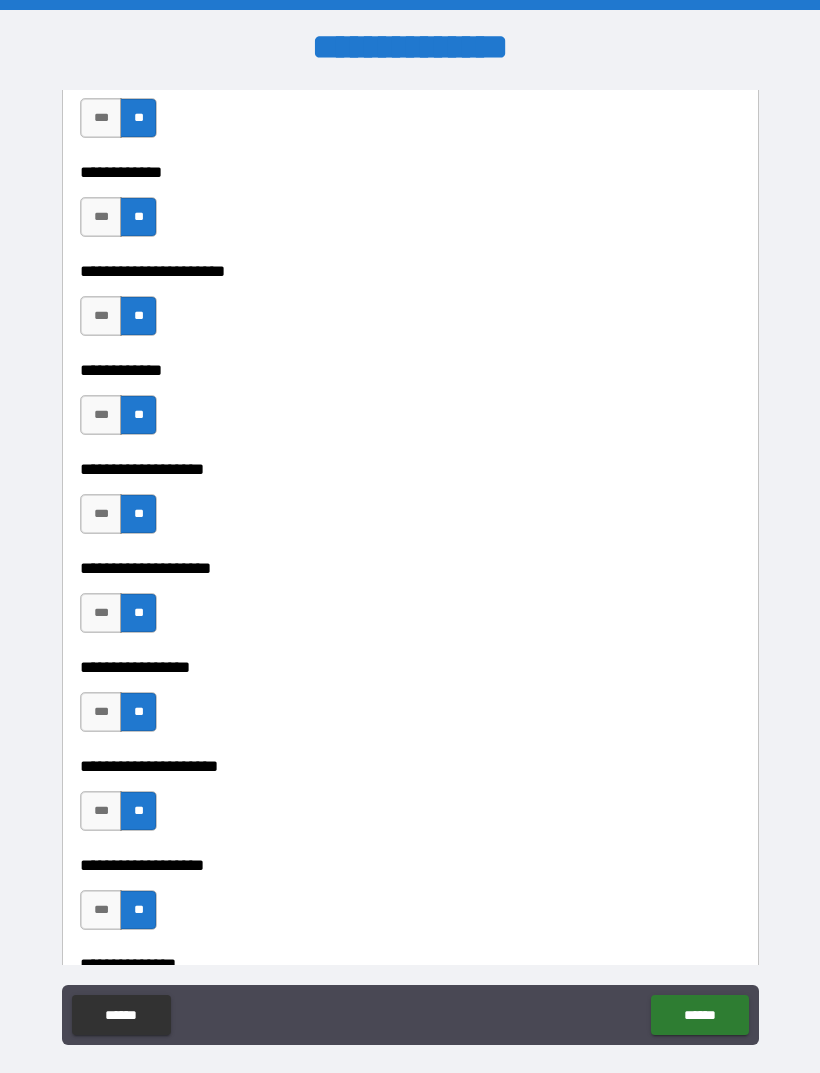 scroll, scrollTop: 8016, scrollLeft: 0, axis: vertical 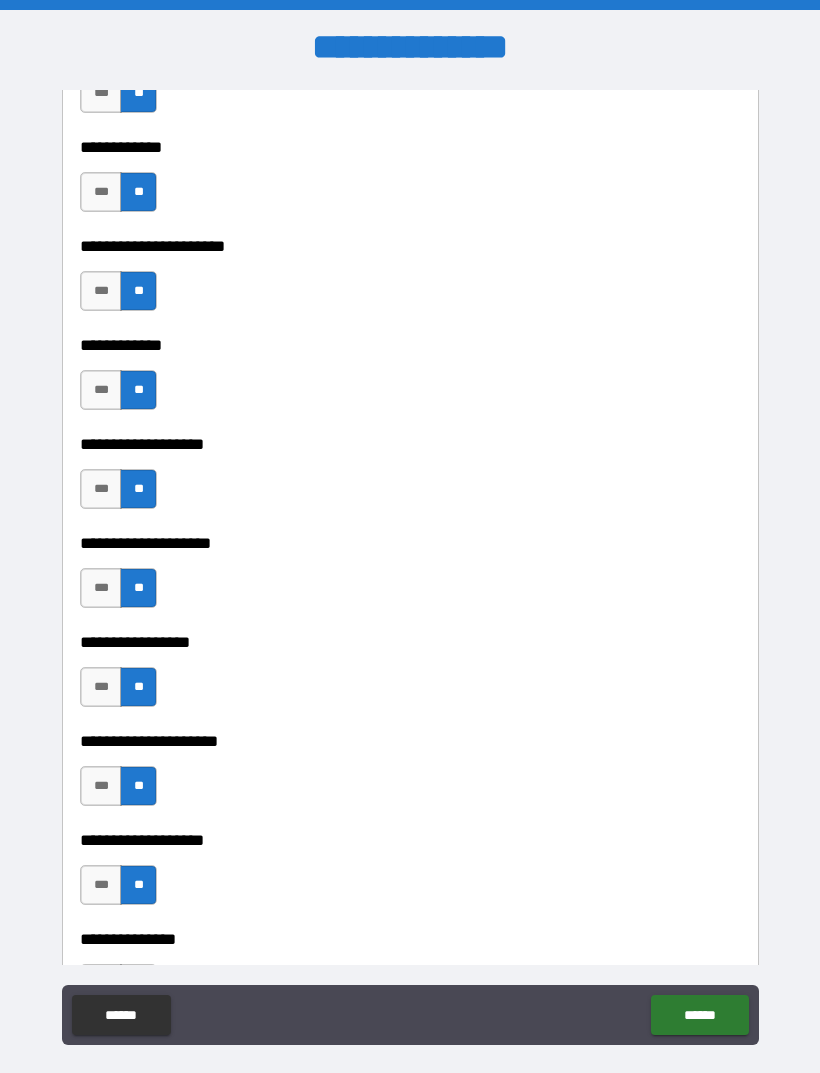 click on "***" at bounding box center [101, 489] 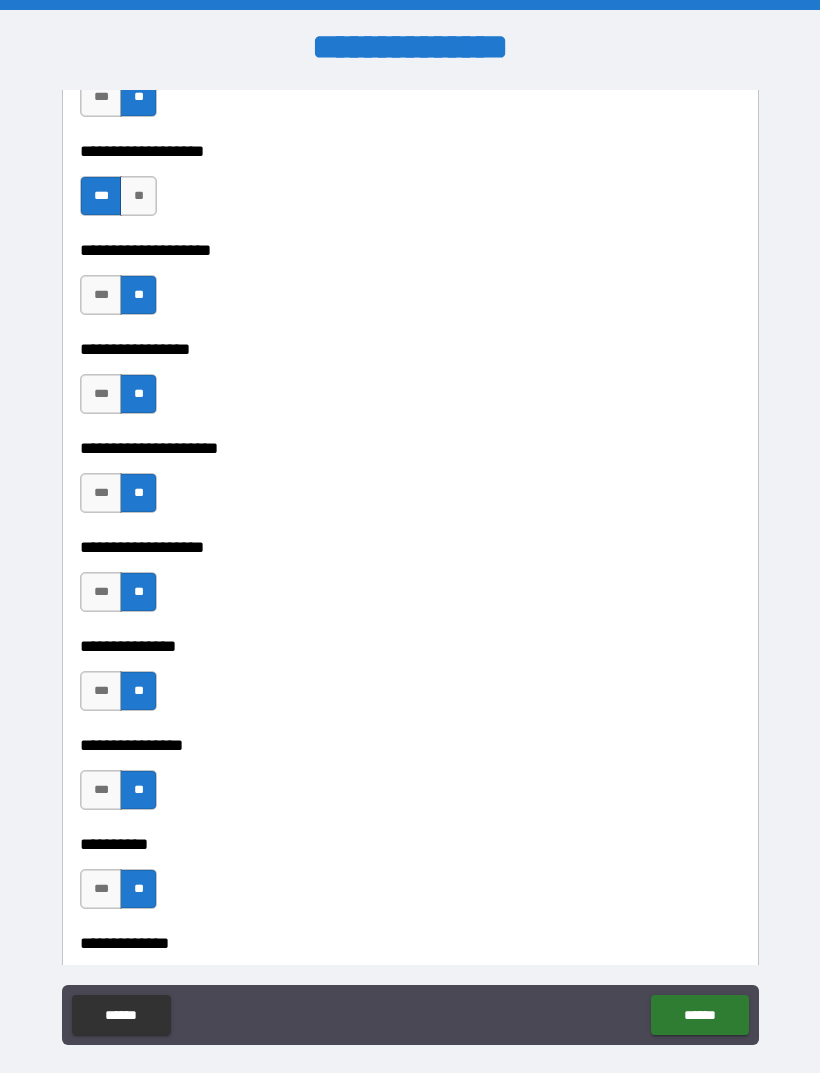 scroll, scrollTop: 8323, scrollLeft: 0, axis: vertical 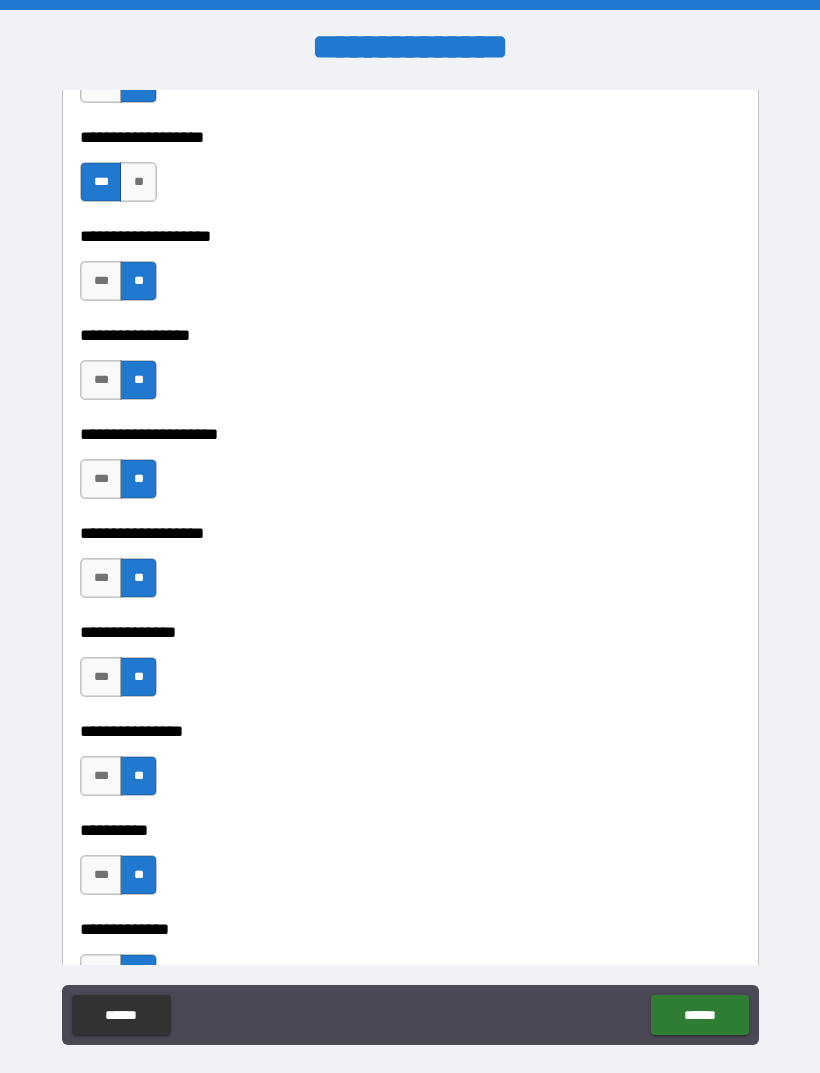 click on "***" at bounding box center [101, 578] 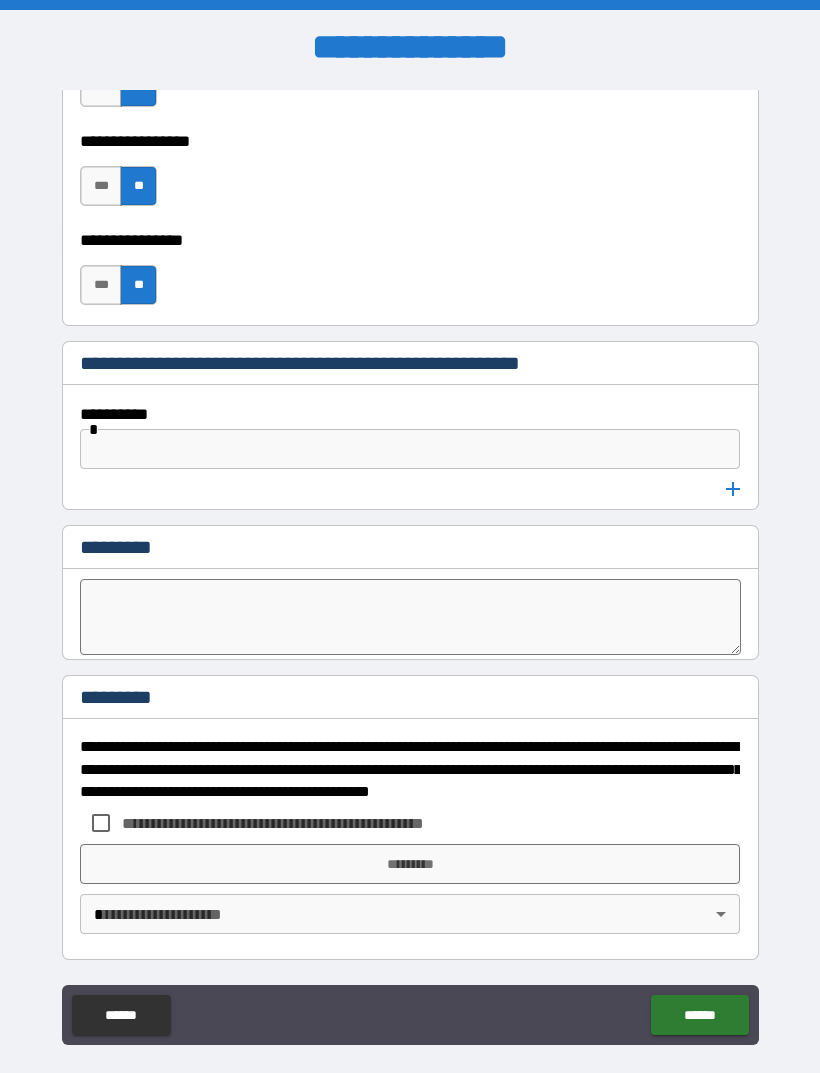 scroll, scrollTop: 10398, scrollLeft: 0, axis: vertical 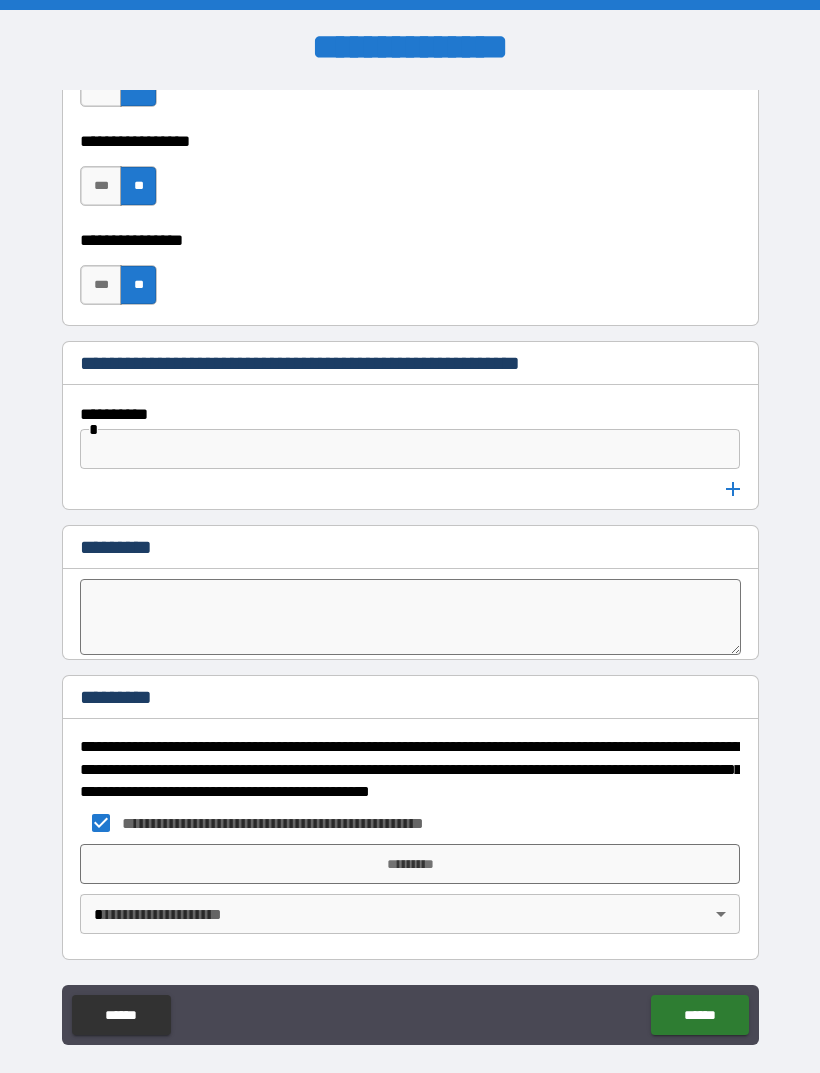 click on "*********" at bounding box center [410, 864] 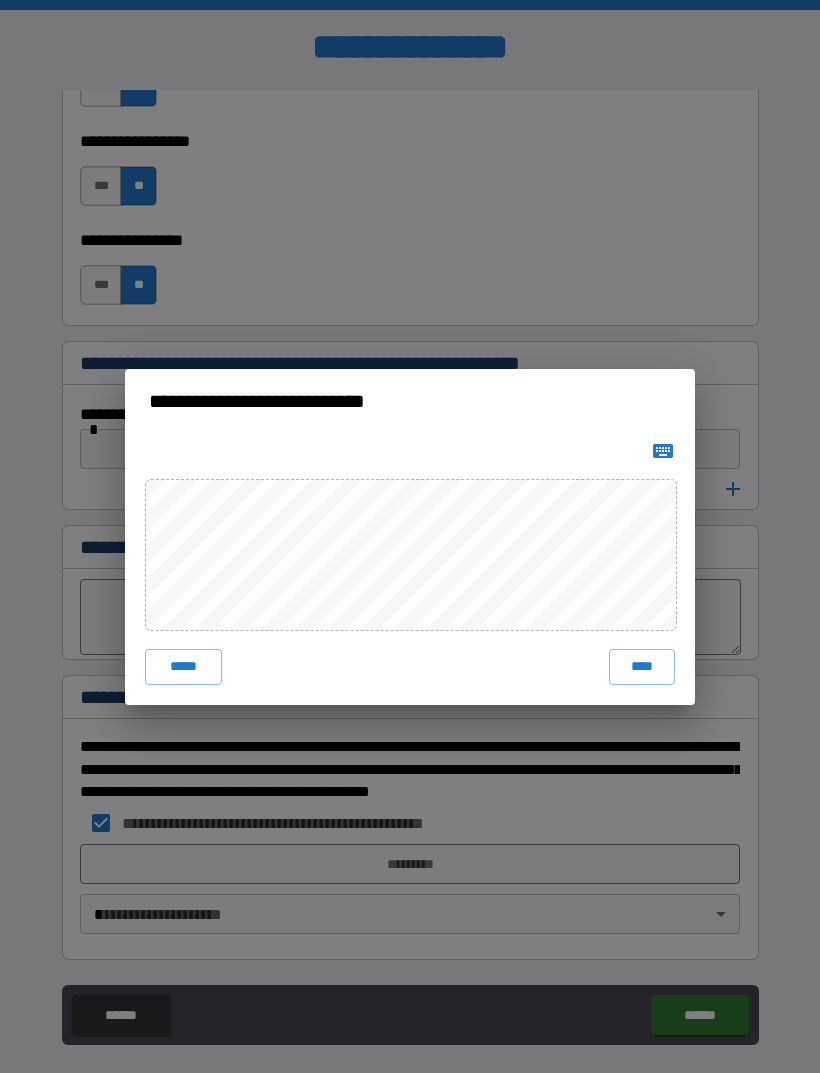 click on "*****" at bounding box center [183, 667] 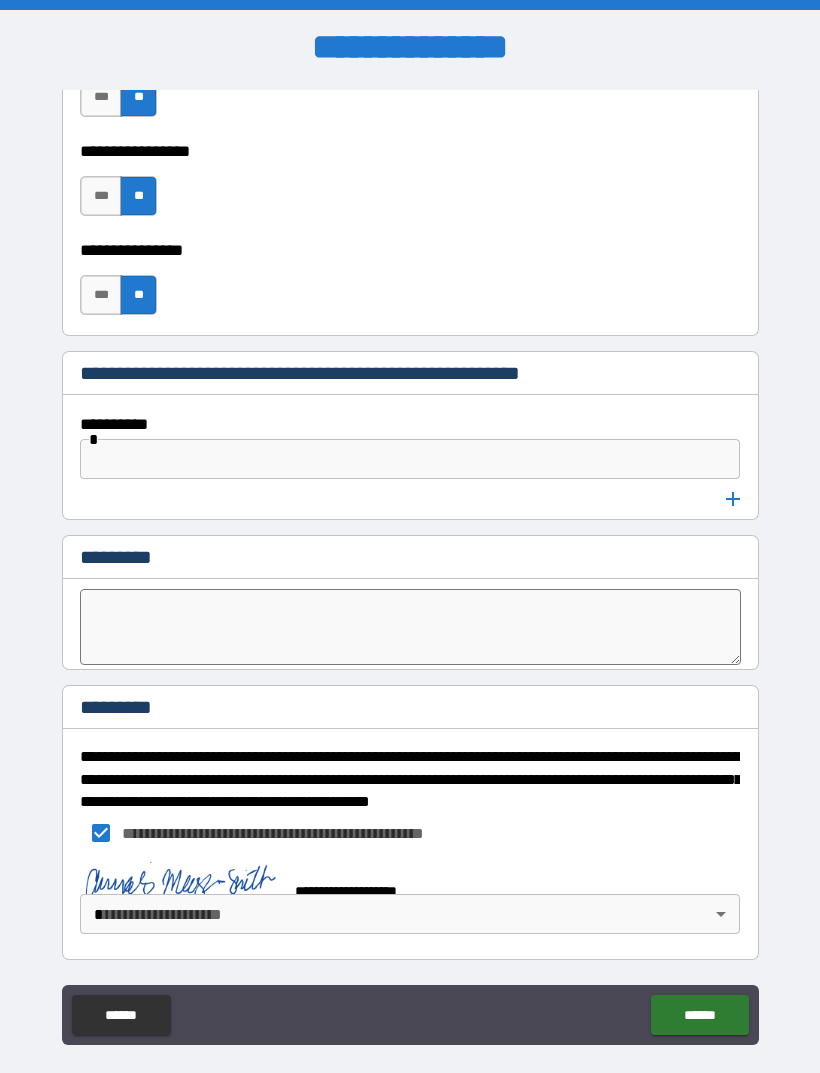 scroll, scrollTop: 10388, scrollLeft: 0, axis: vertical 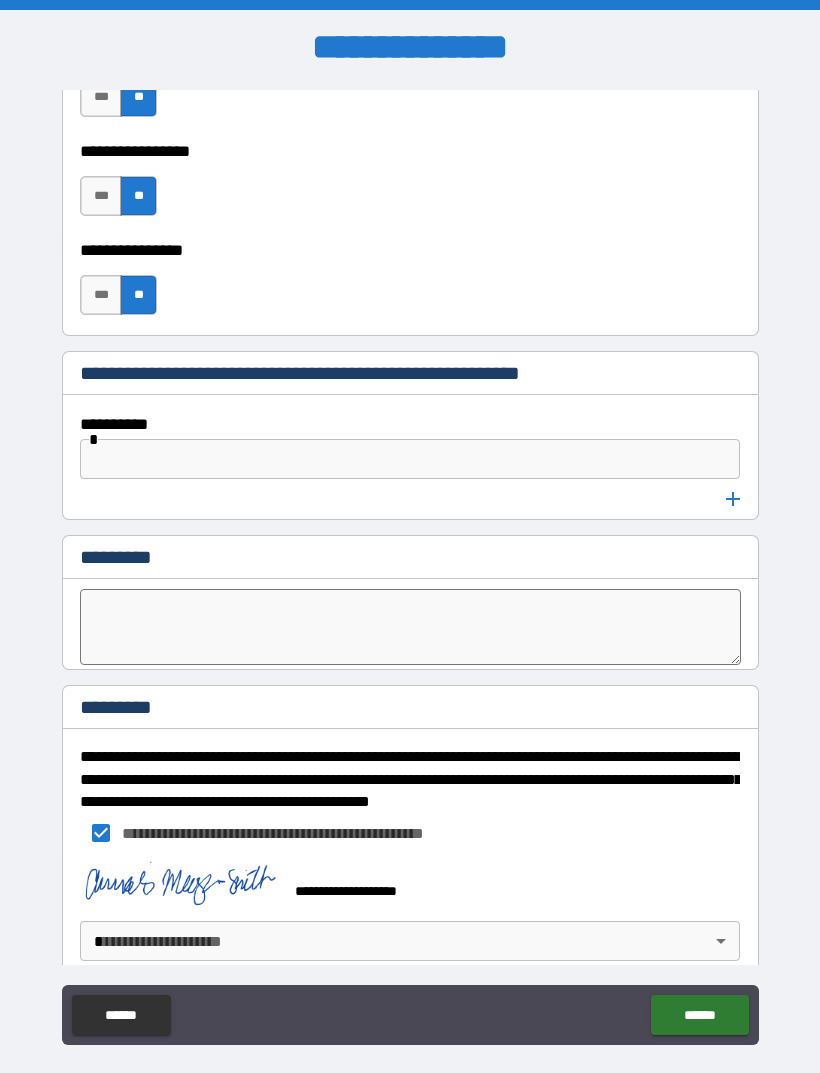 click on "**********" at bounding box center (410, 568) 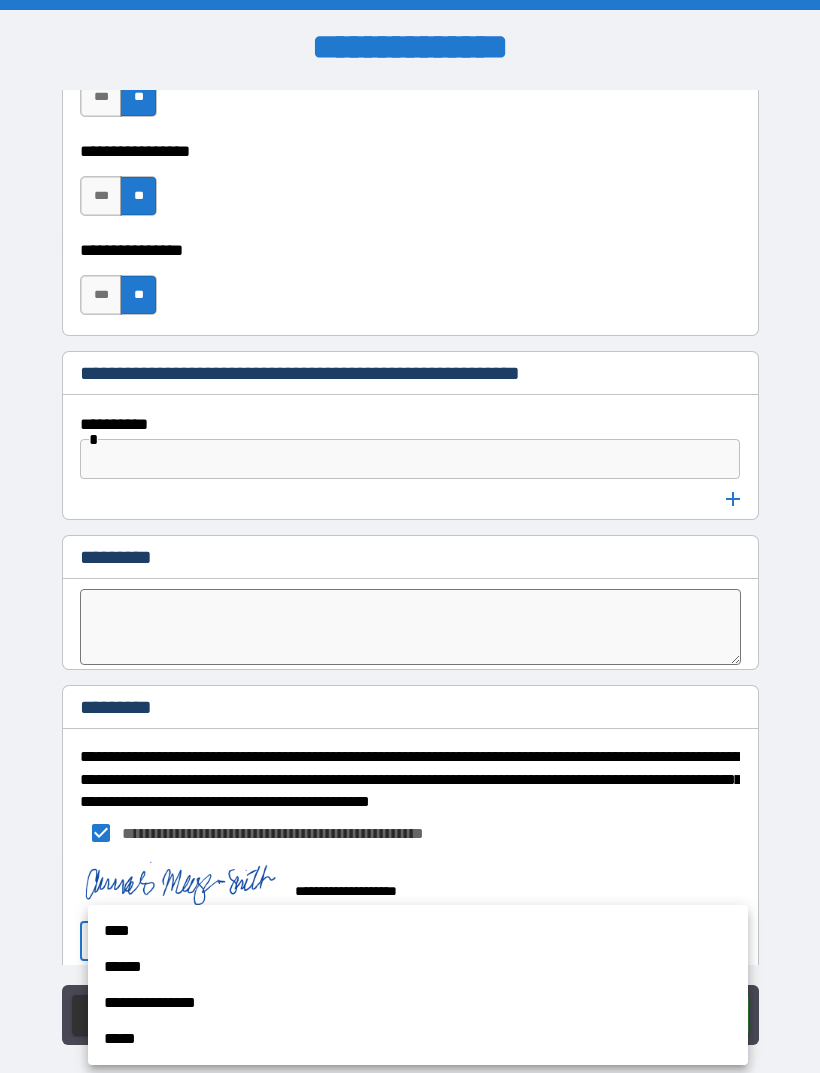 click on "****" at bounding box center [418, 931] 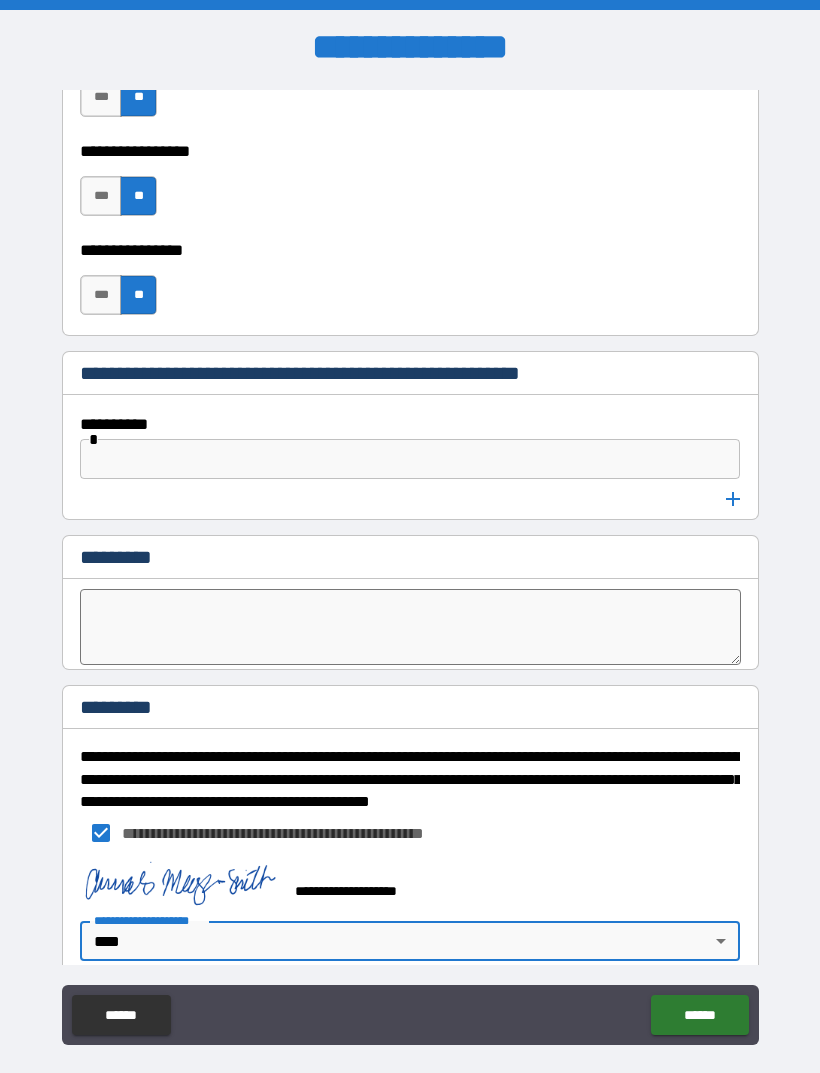 click on "******" at bounding box center [699, 1015] 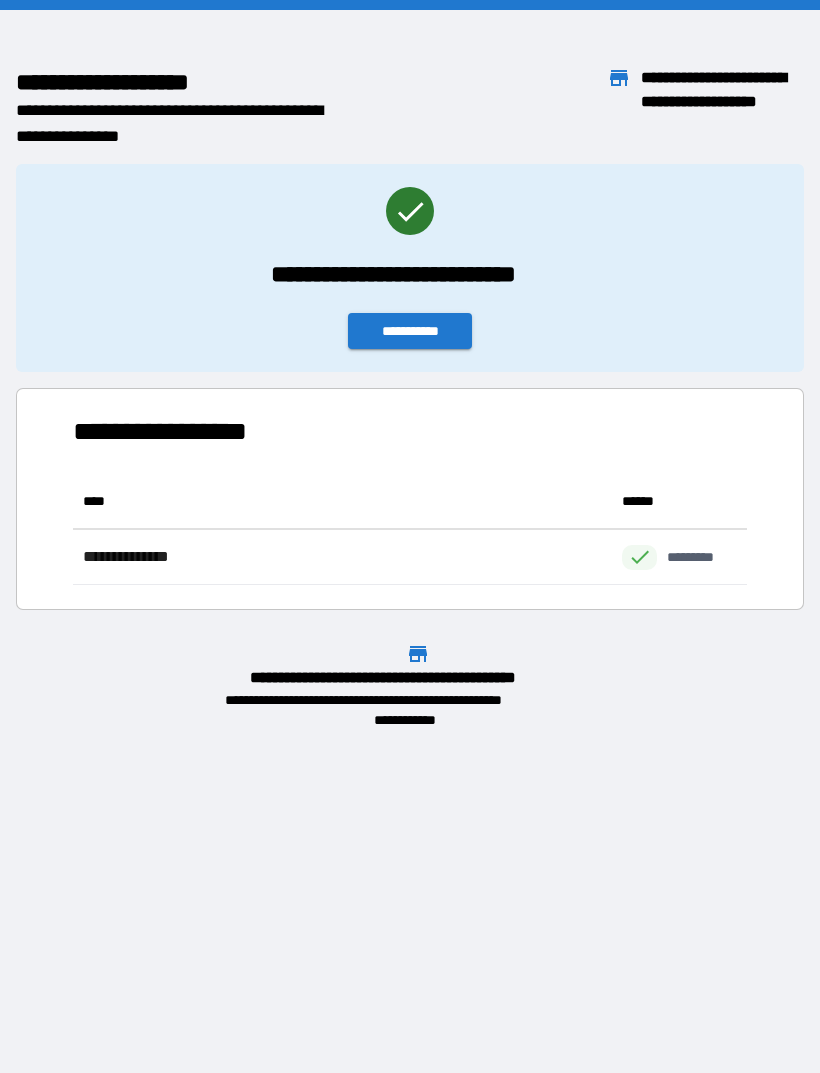 scroll, scrollTop: 111, scrollLeft: 674, axis: both 